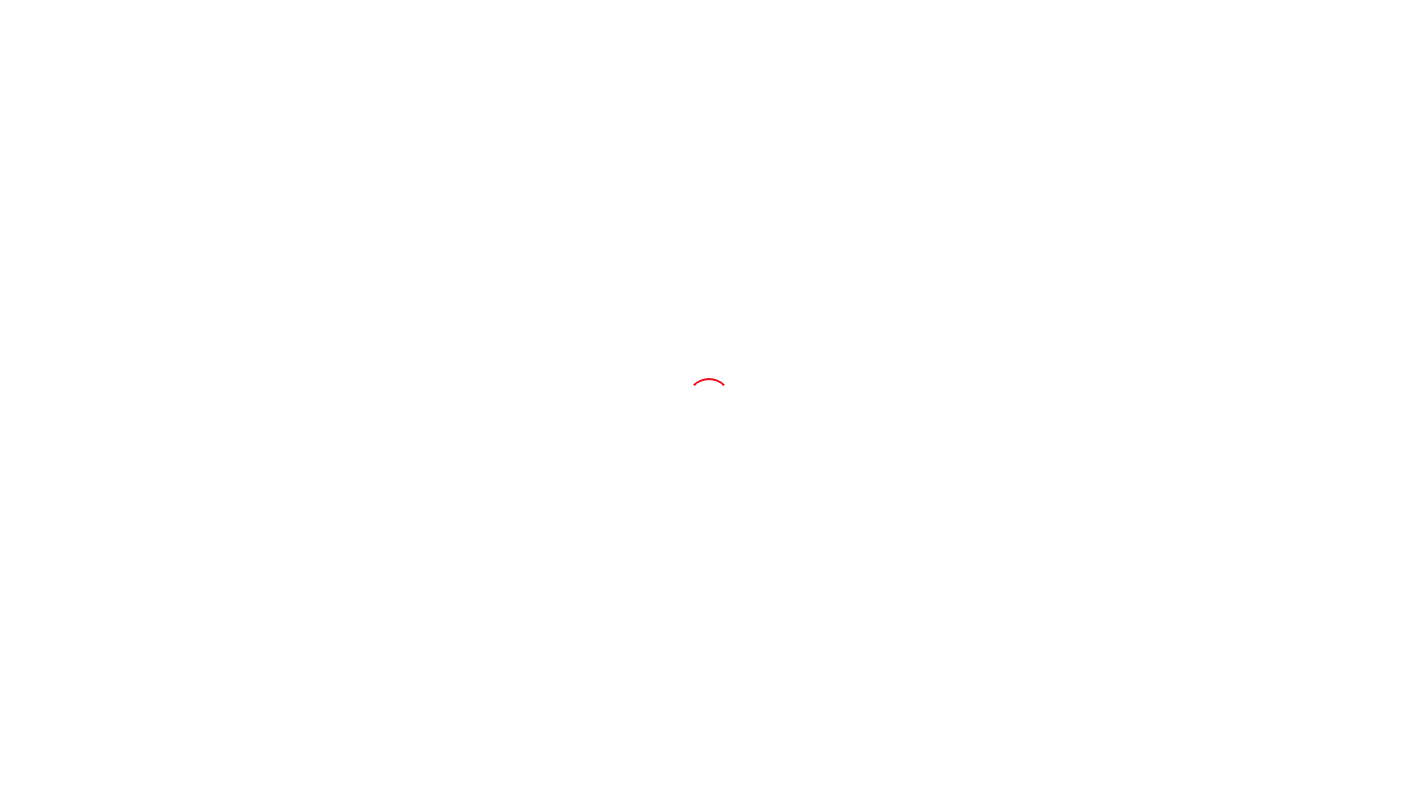 scroll, scrollTop: 0, scrollLeft: 0, axis: both 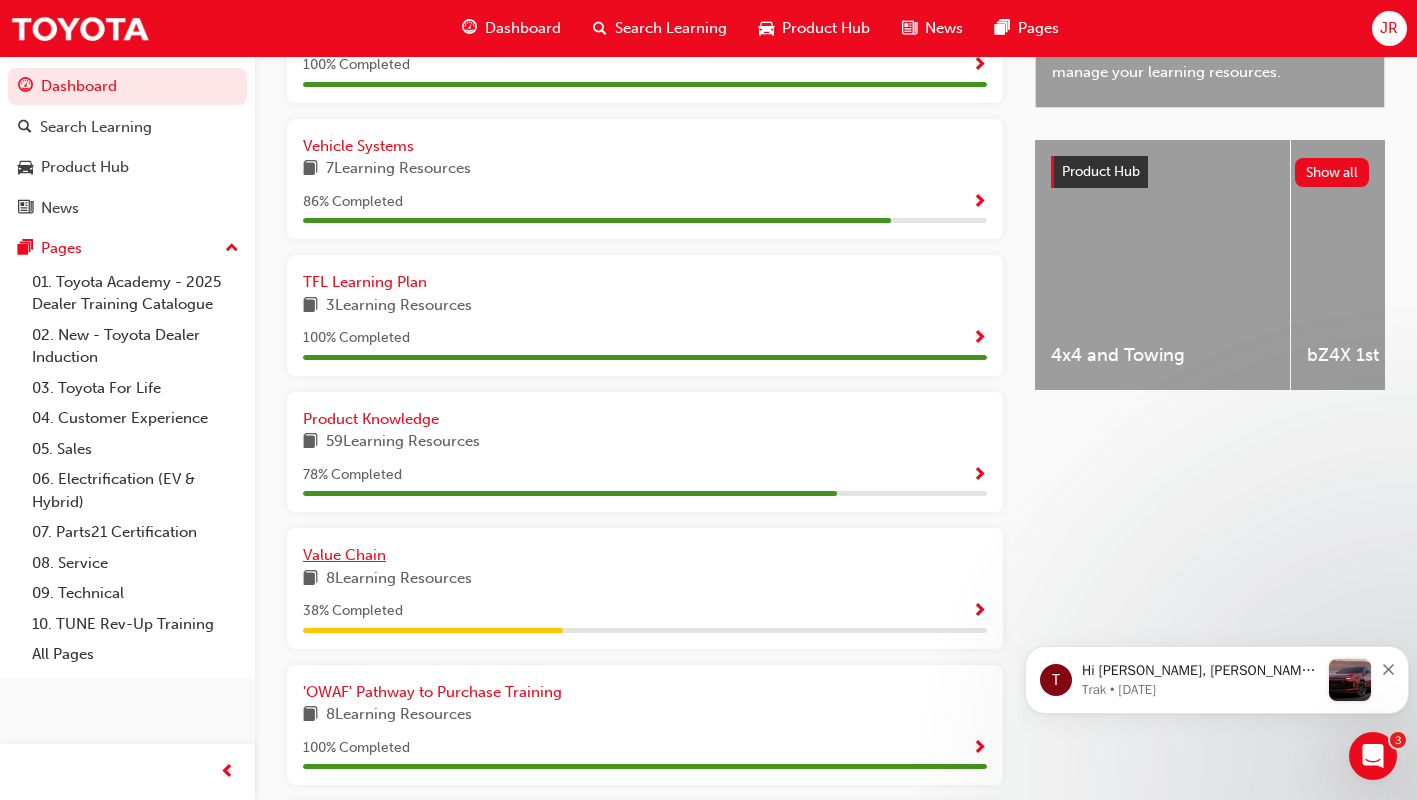 click on "Value Chain" at bounding box center [344, 555] 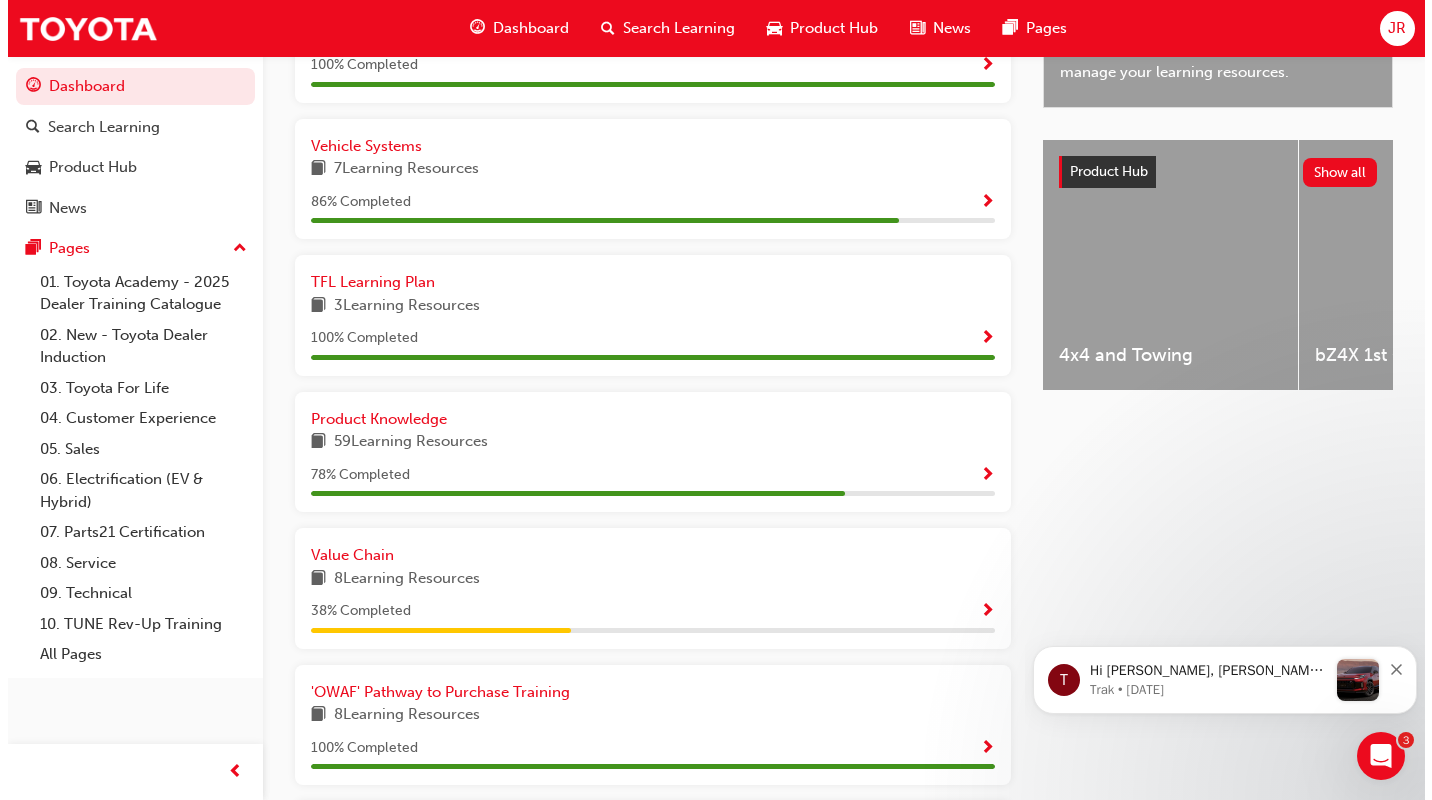 scroll, scrollTop: 0, scrollLeft: 0, axis: both 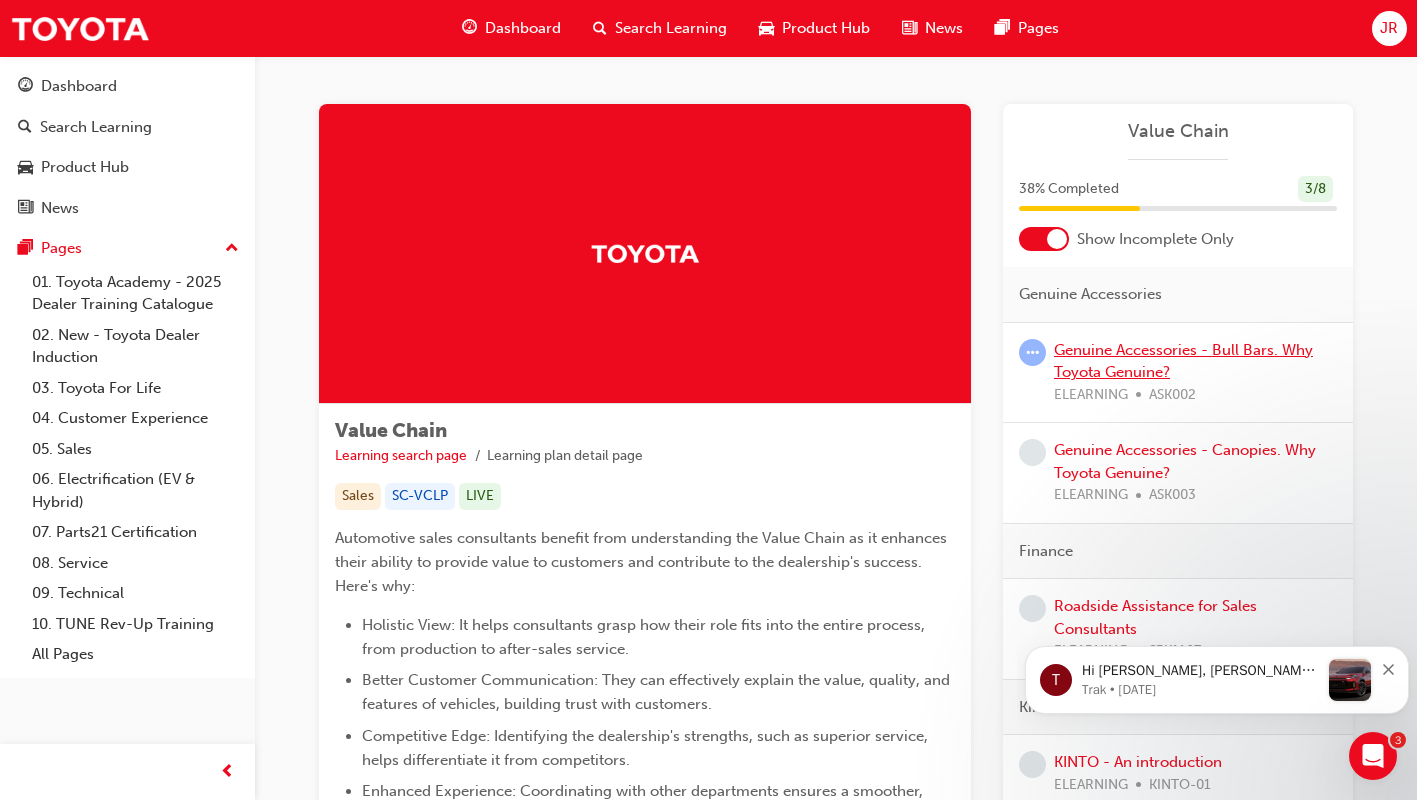 click on "Genuine Accessories - Bull Bars. Why Toyota Genuine?" at bounding box center (1183, 361) 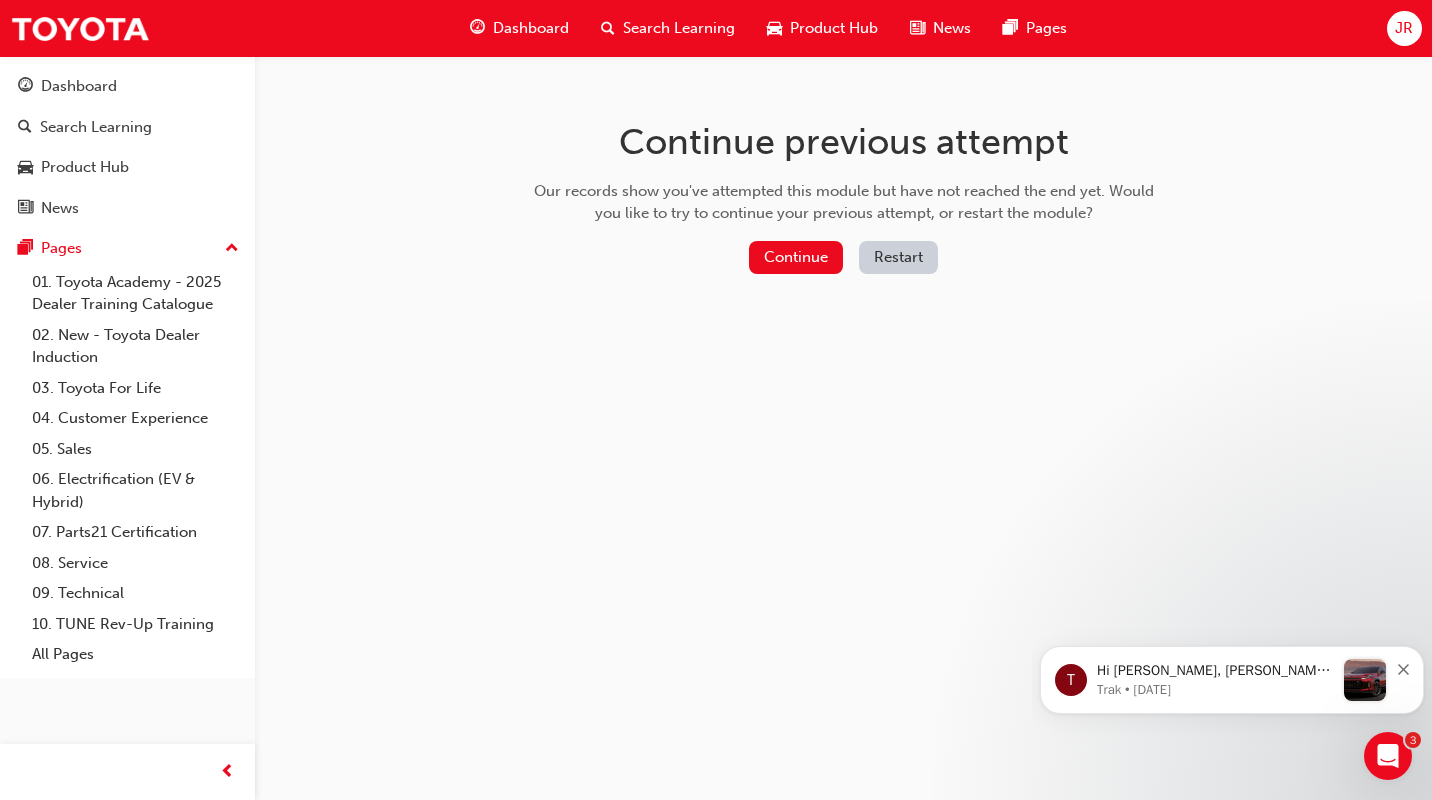 click on "Continue" at bounding box center (796, 257) 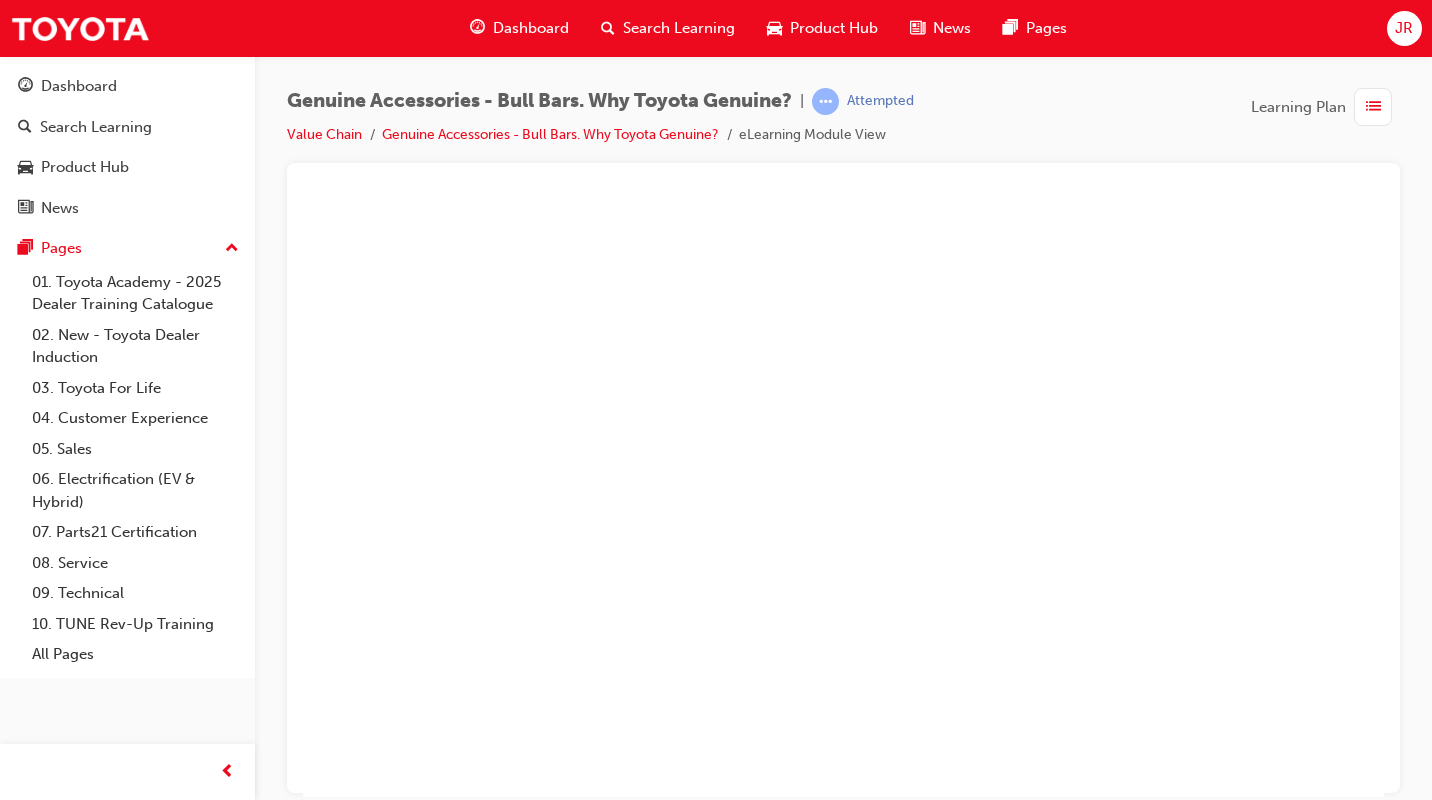 scroll, scrollTop: 0, scrollLeft: 0, axis: both 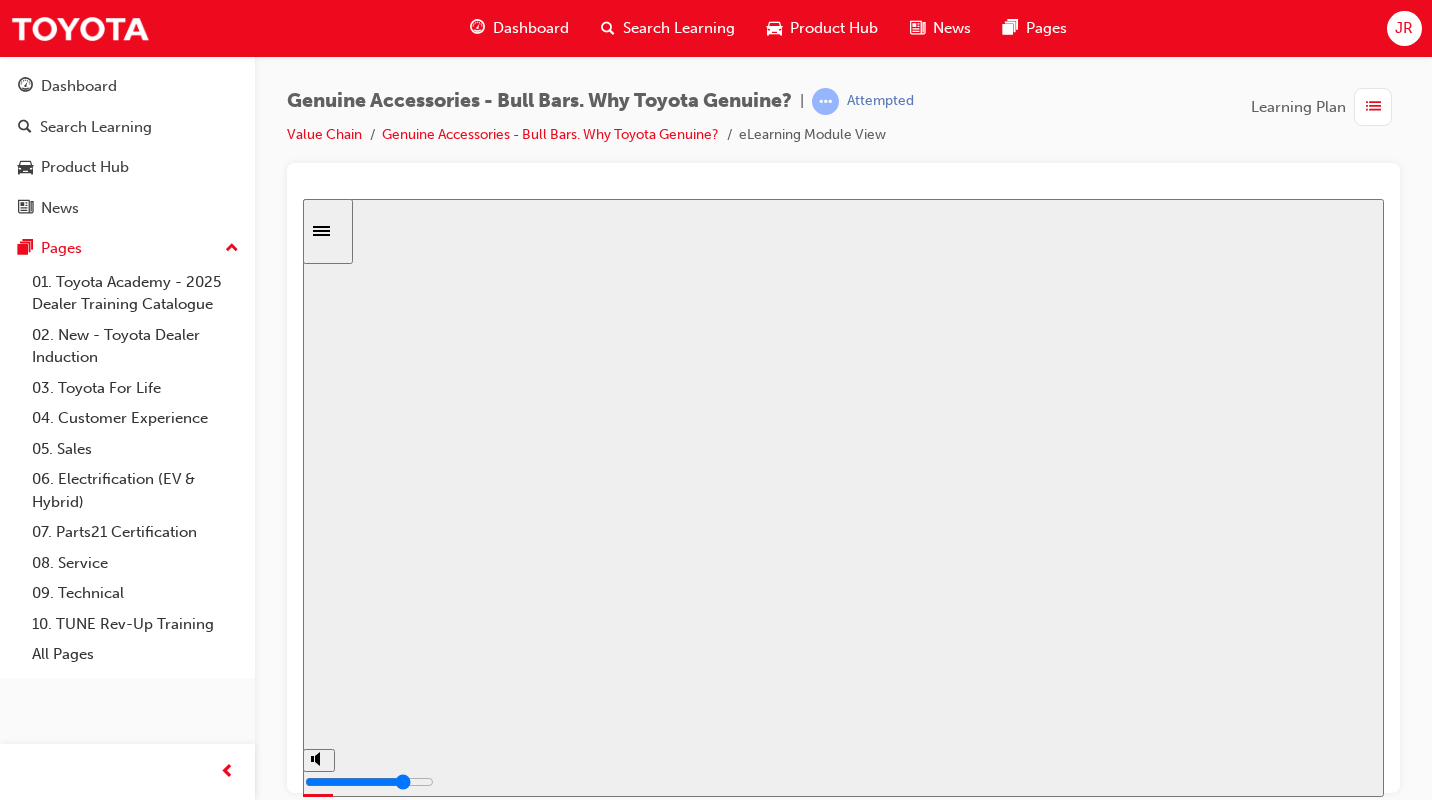 click on "Resume" at bounding box center (341, 1098) 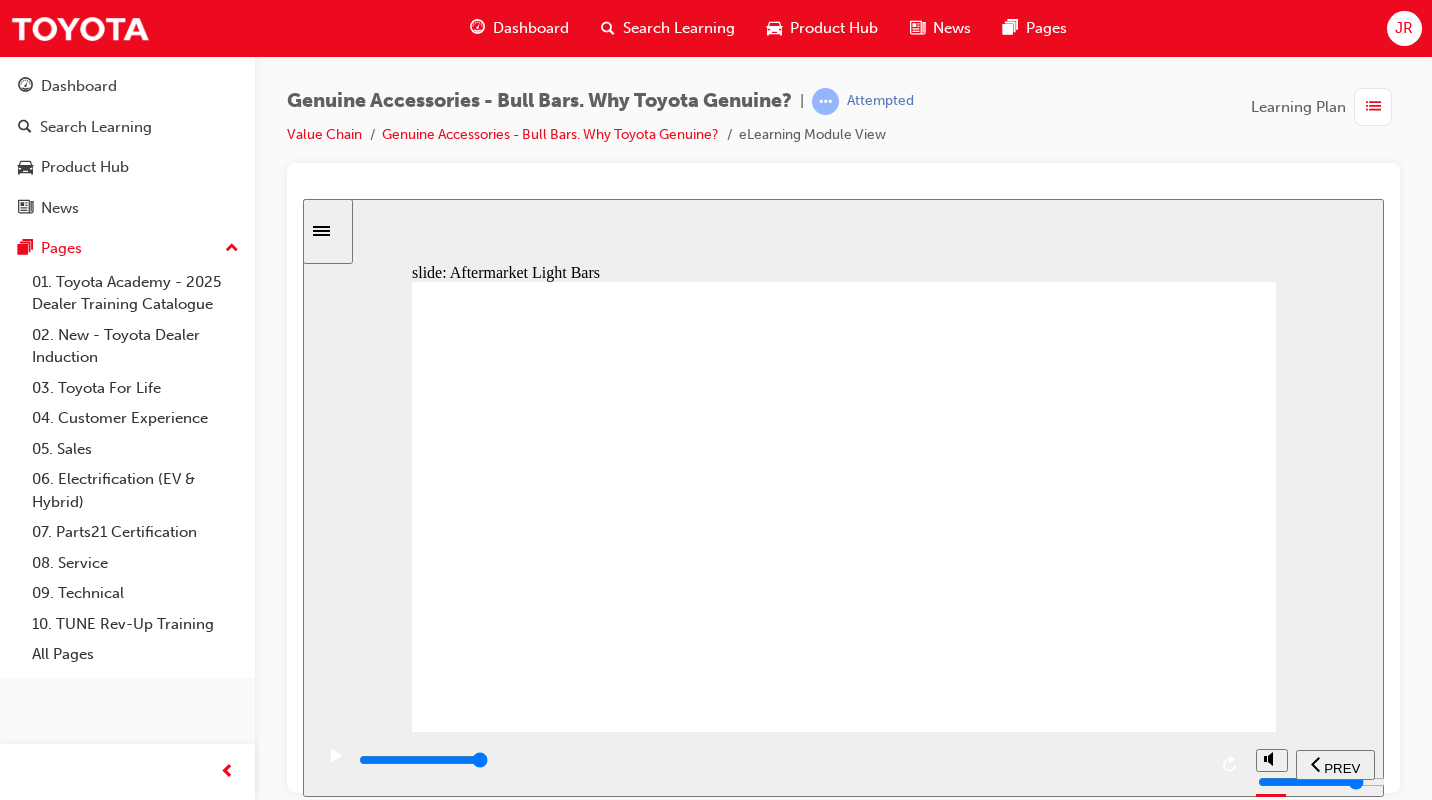 click 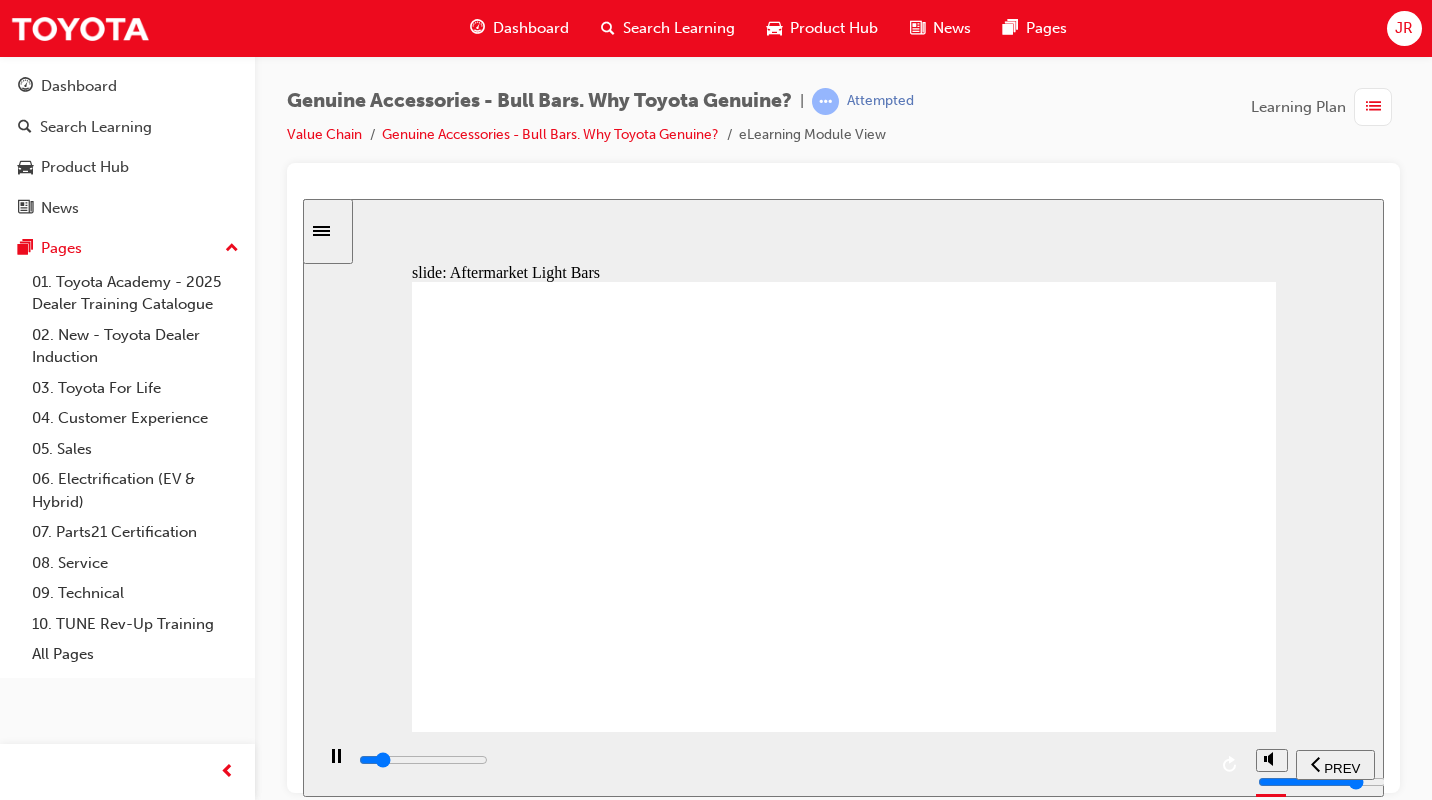click 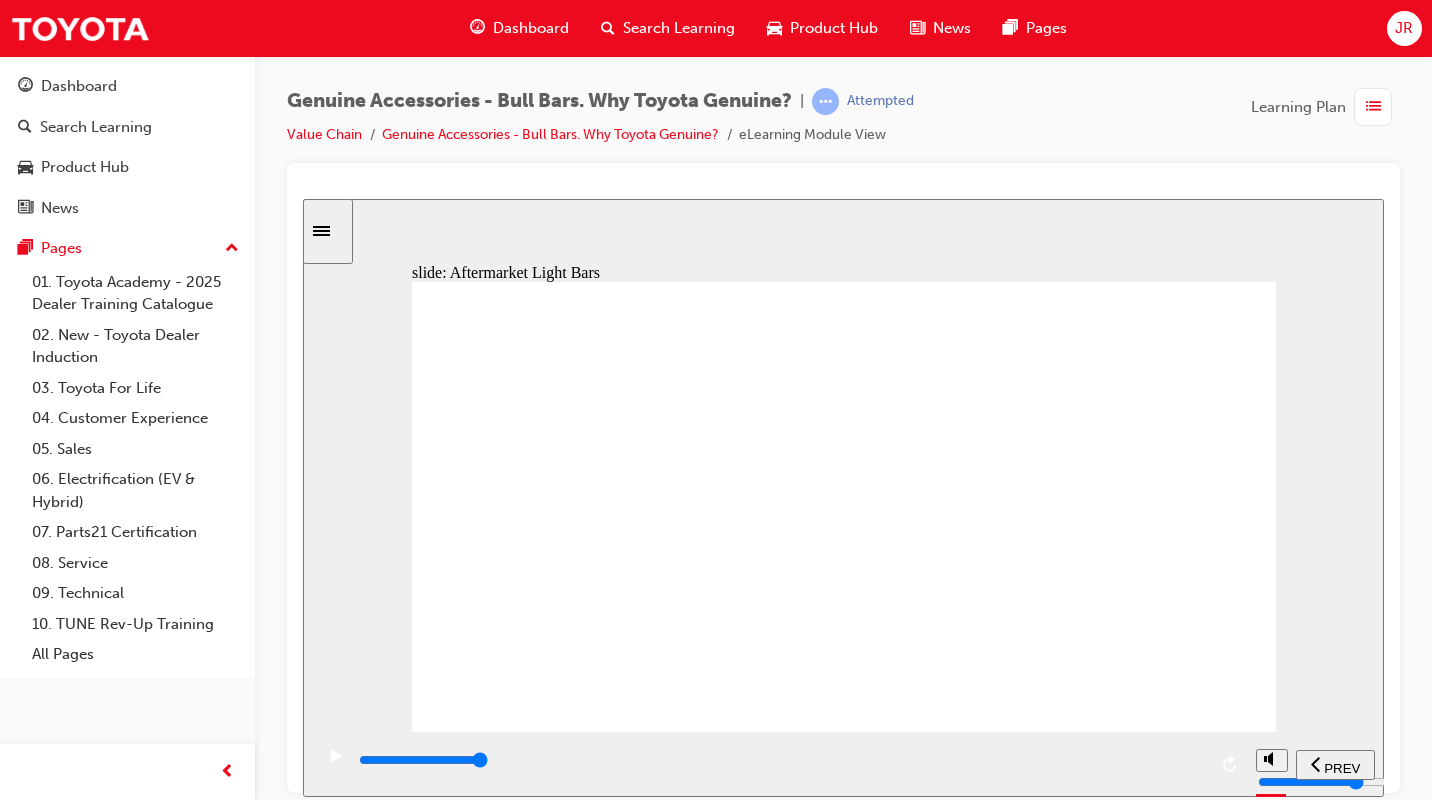 click 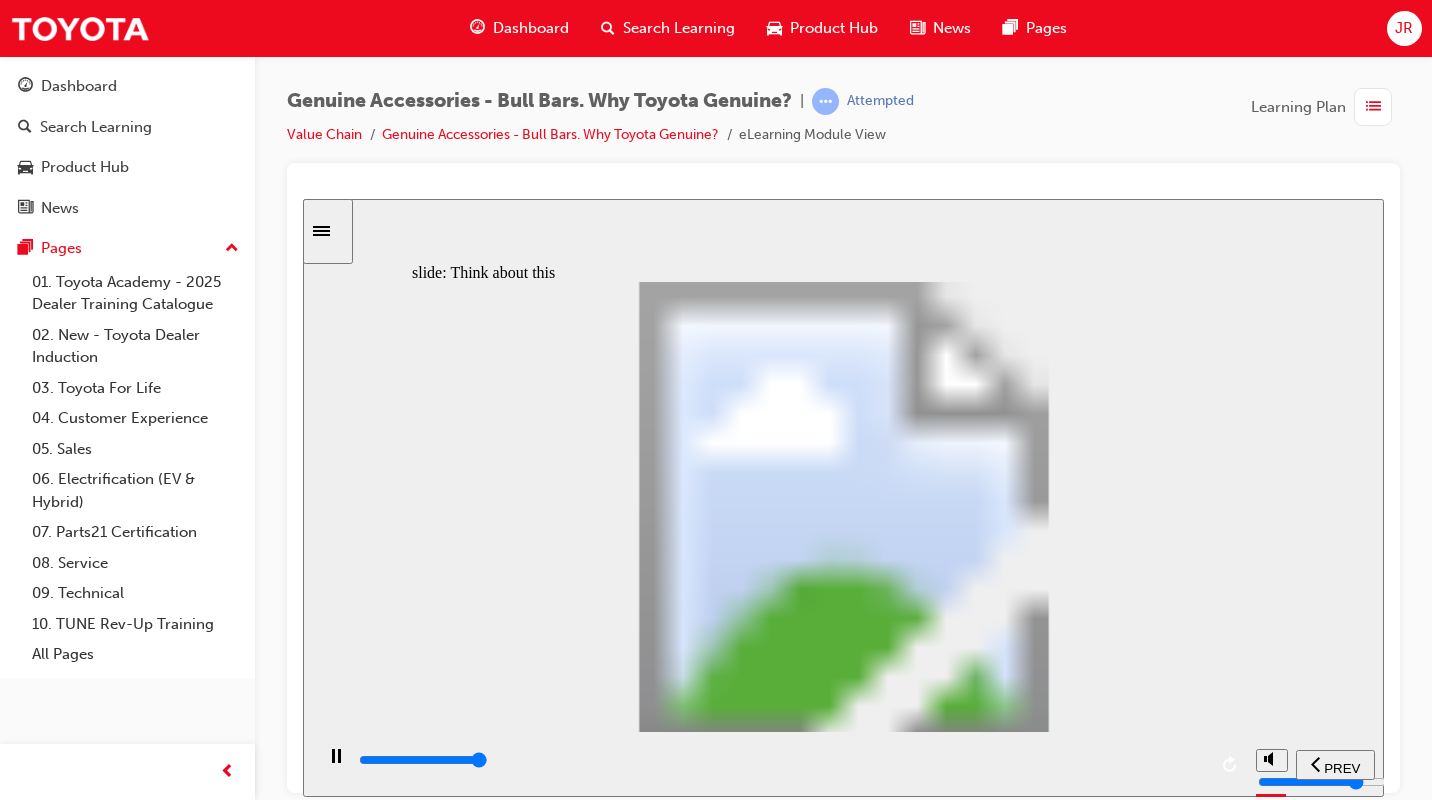 click 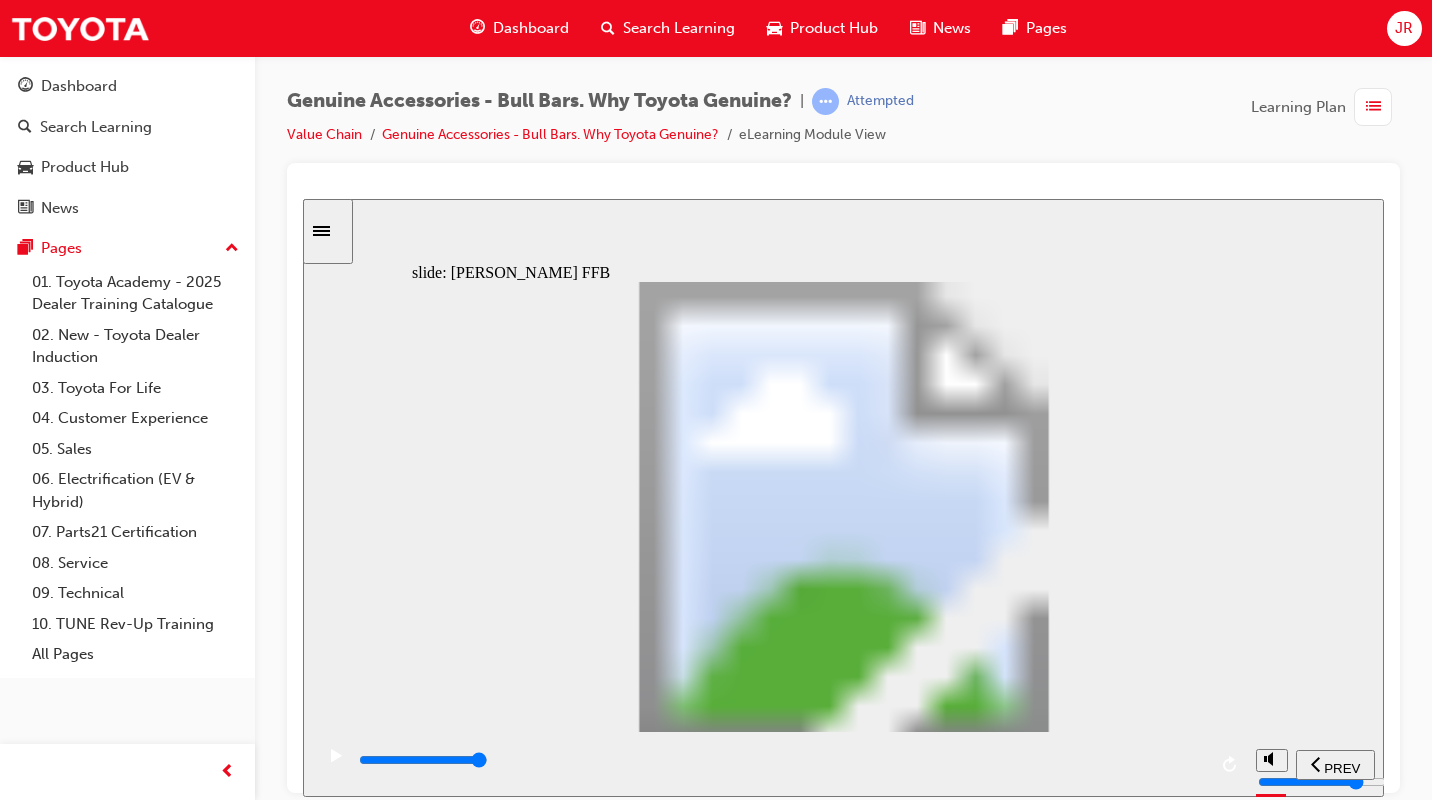 click 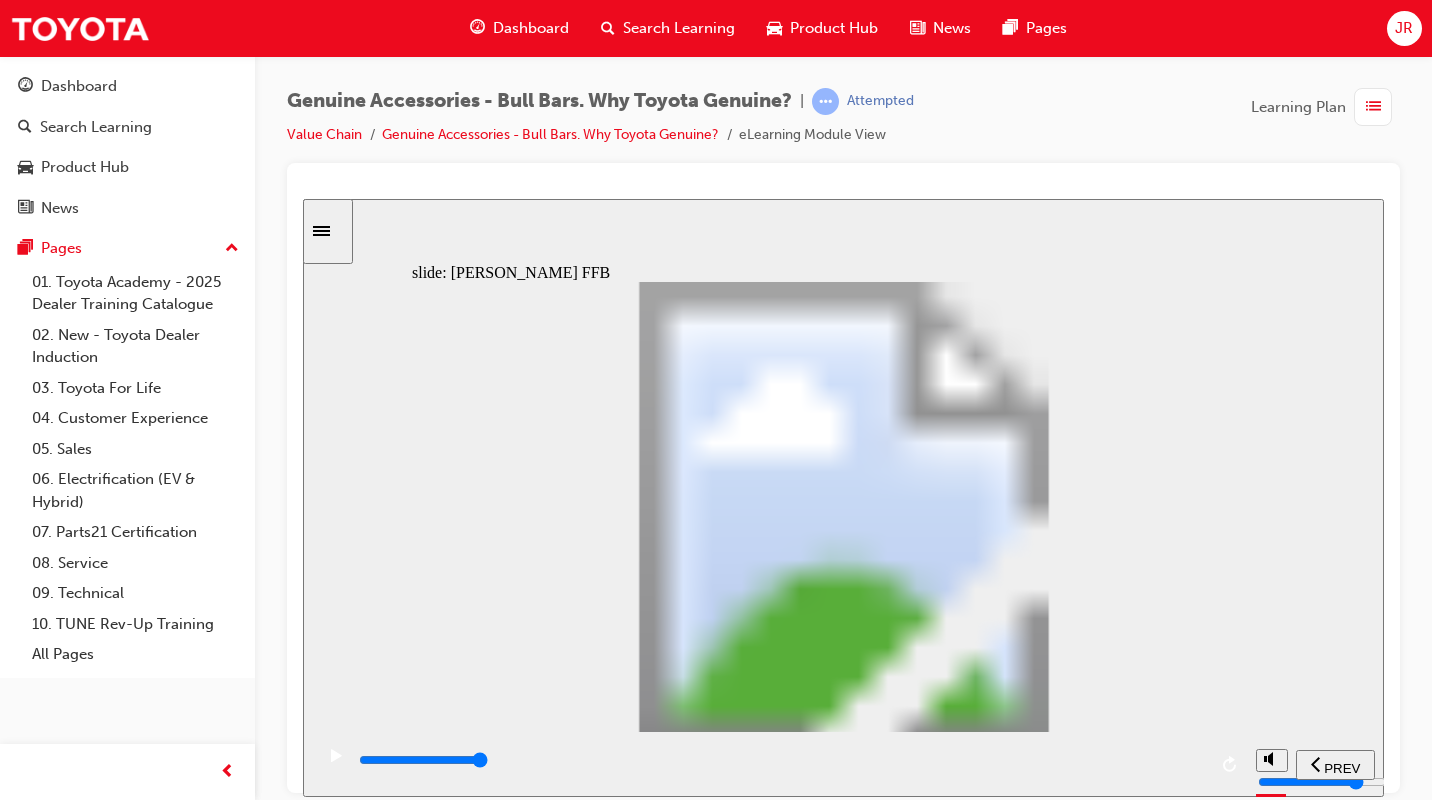 click 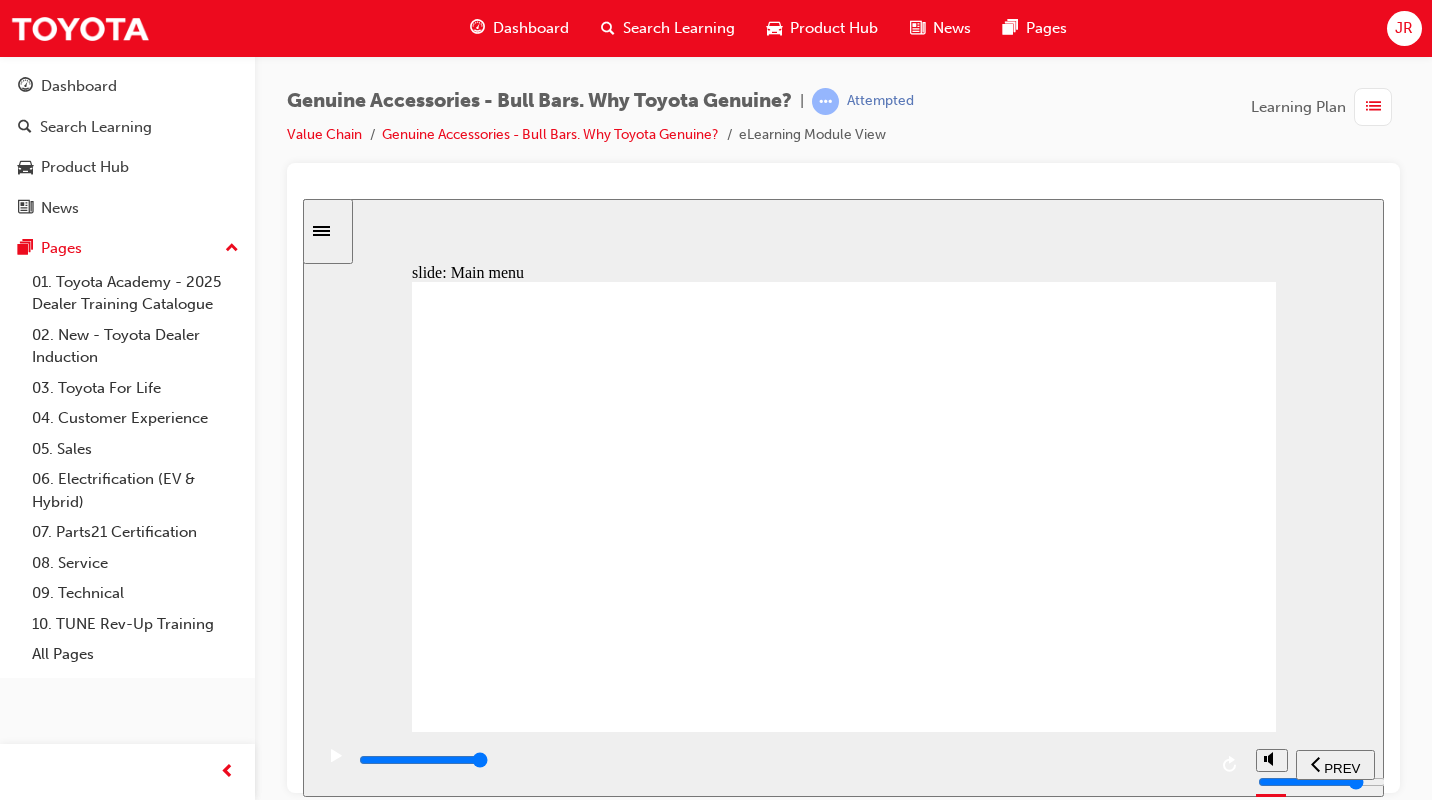 click 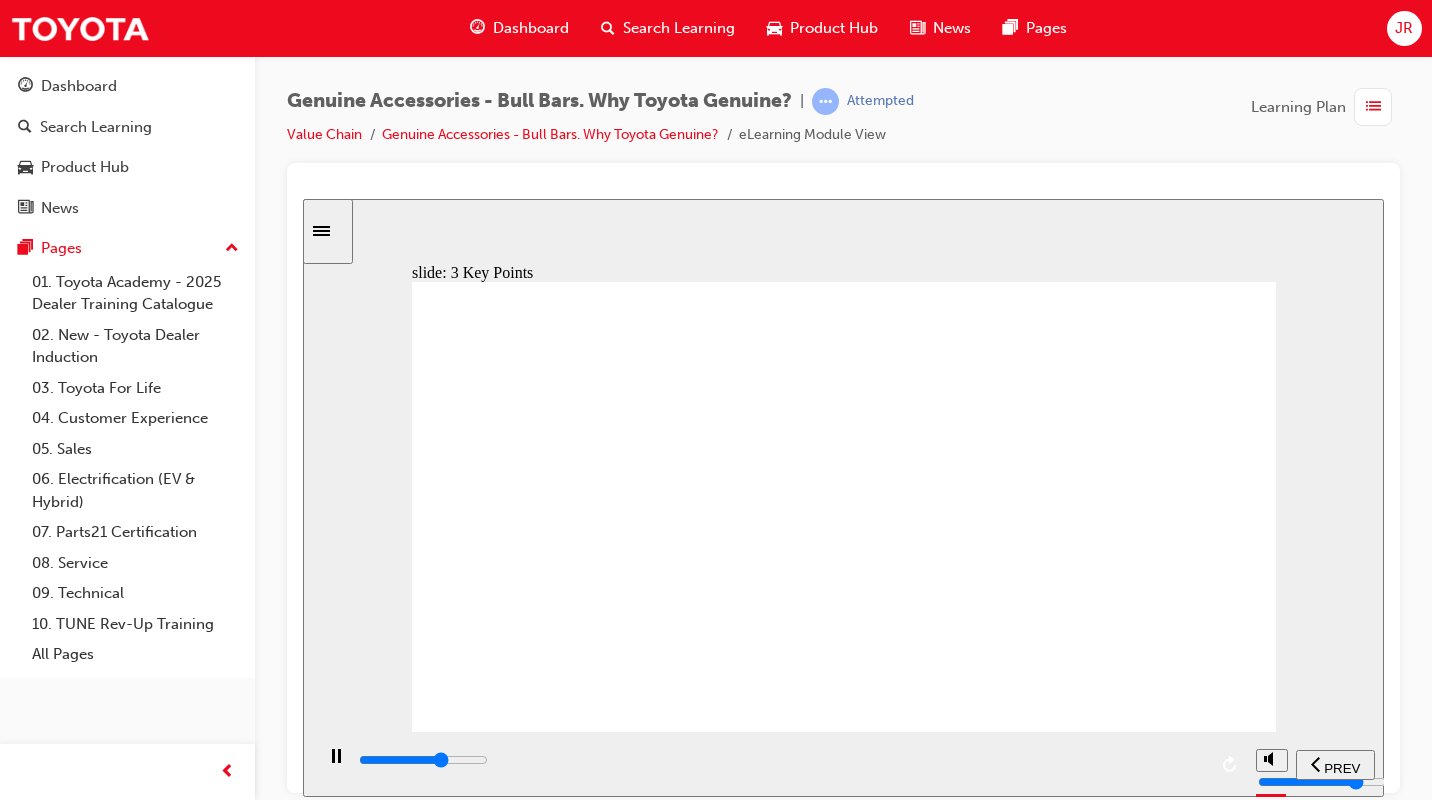 click 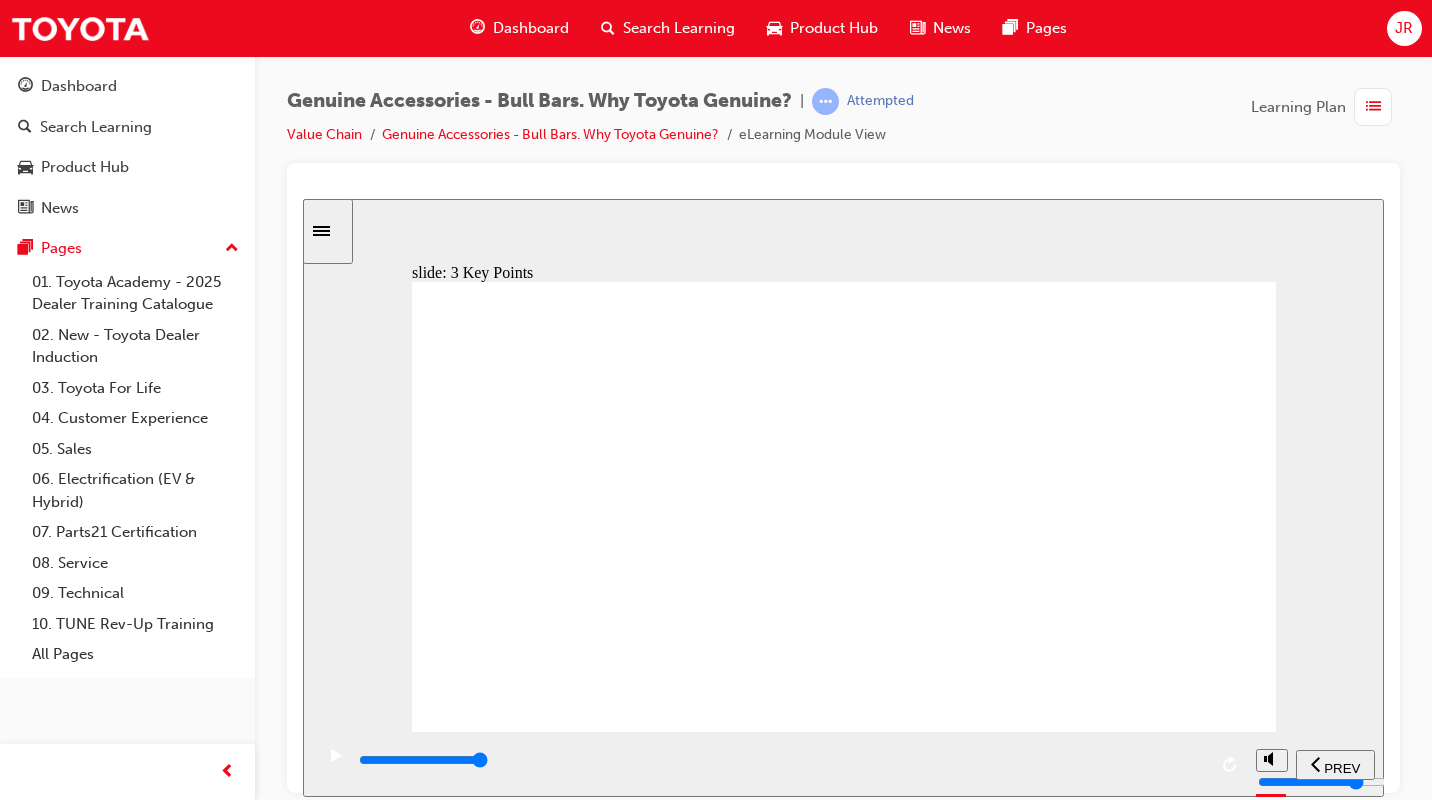 click 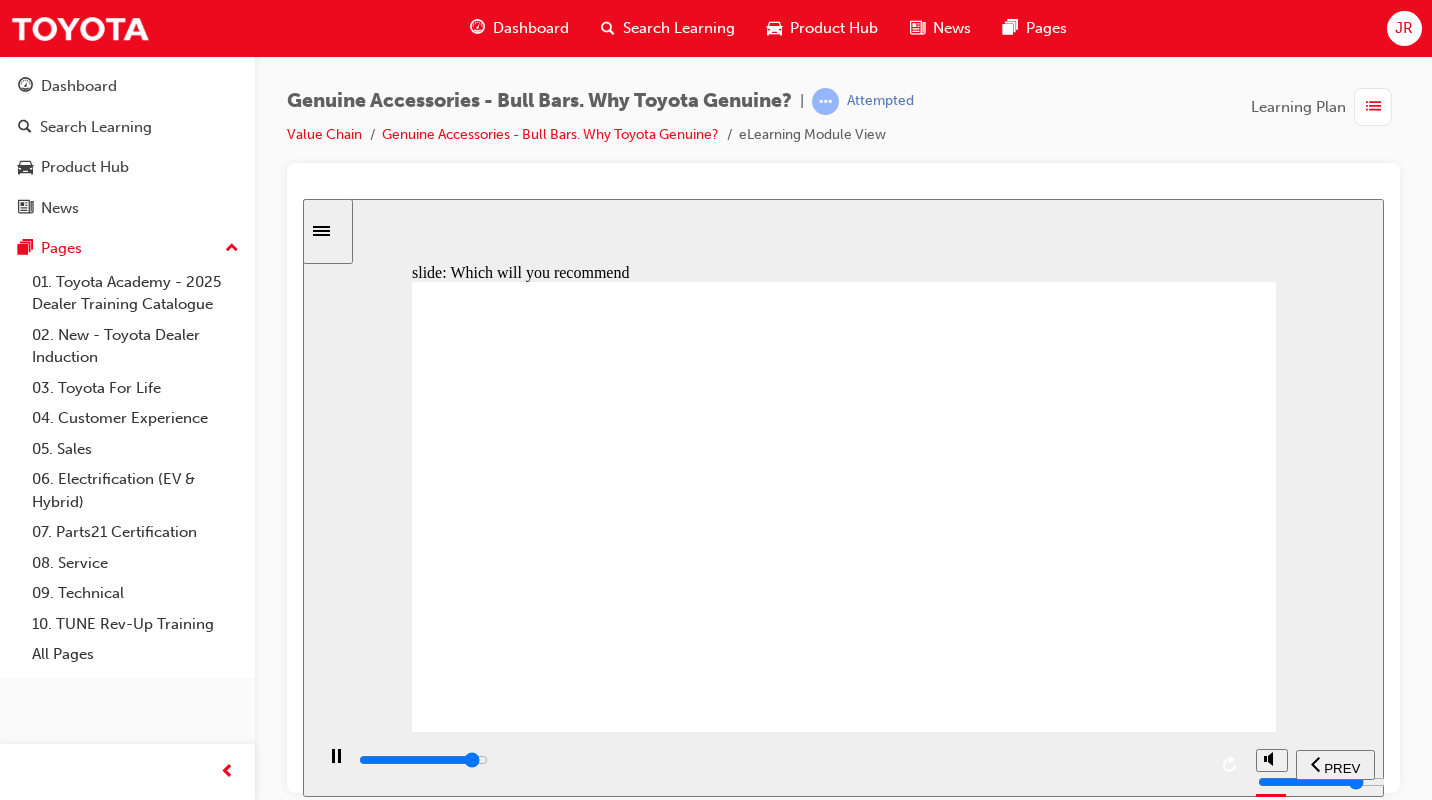 click 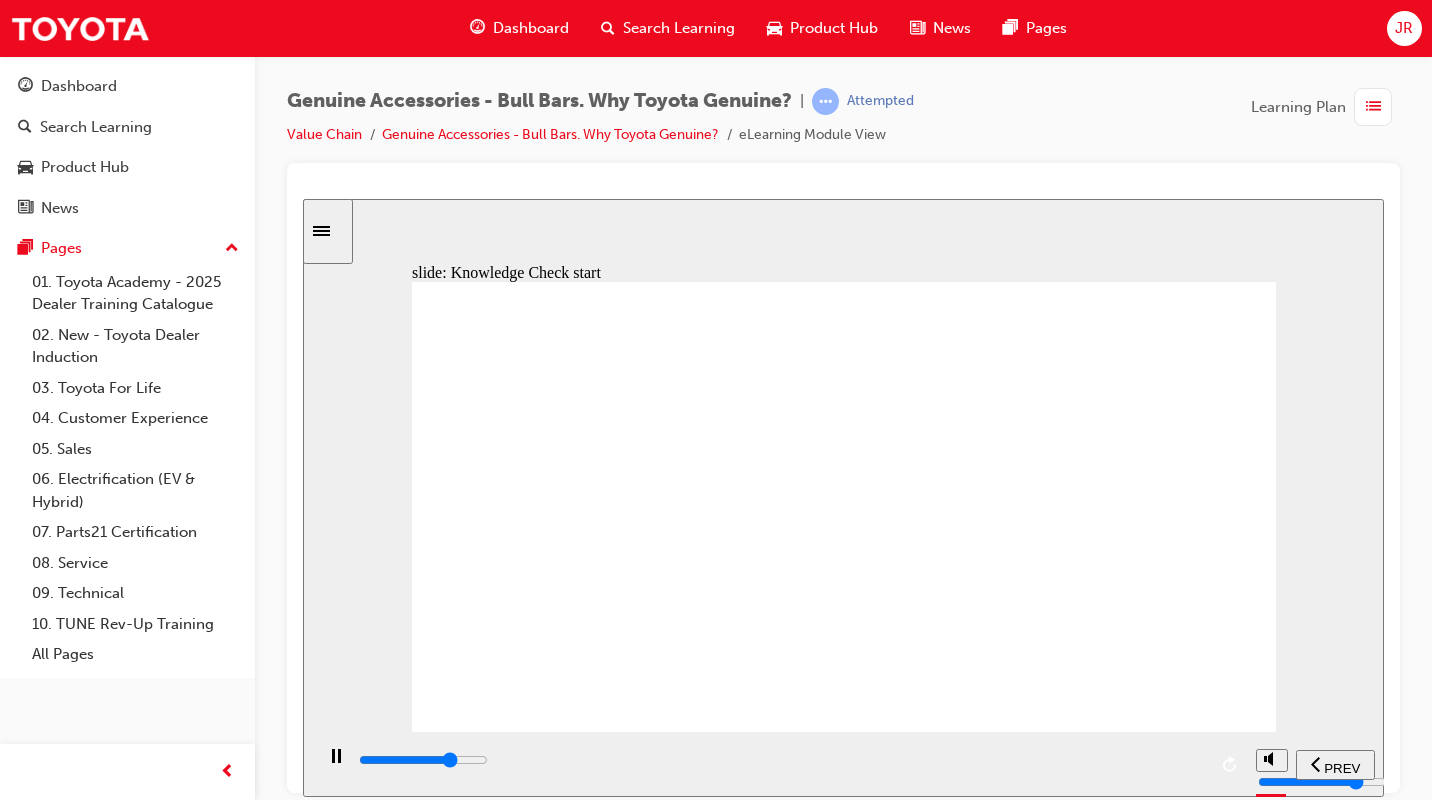 click 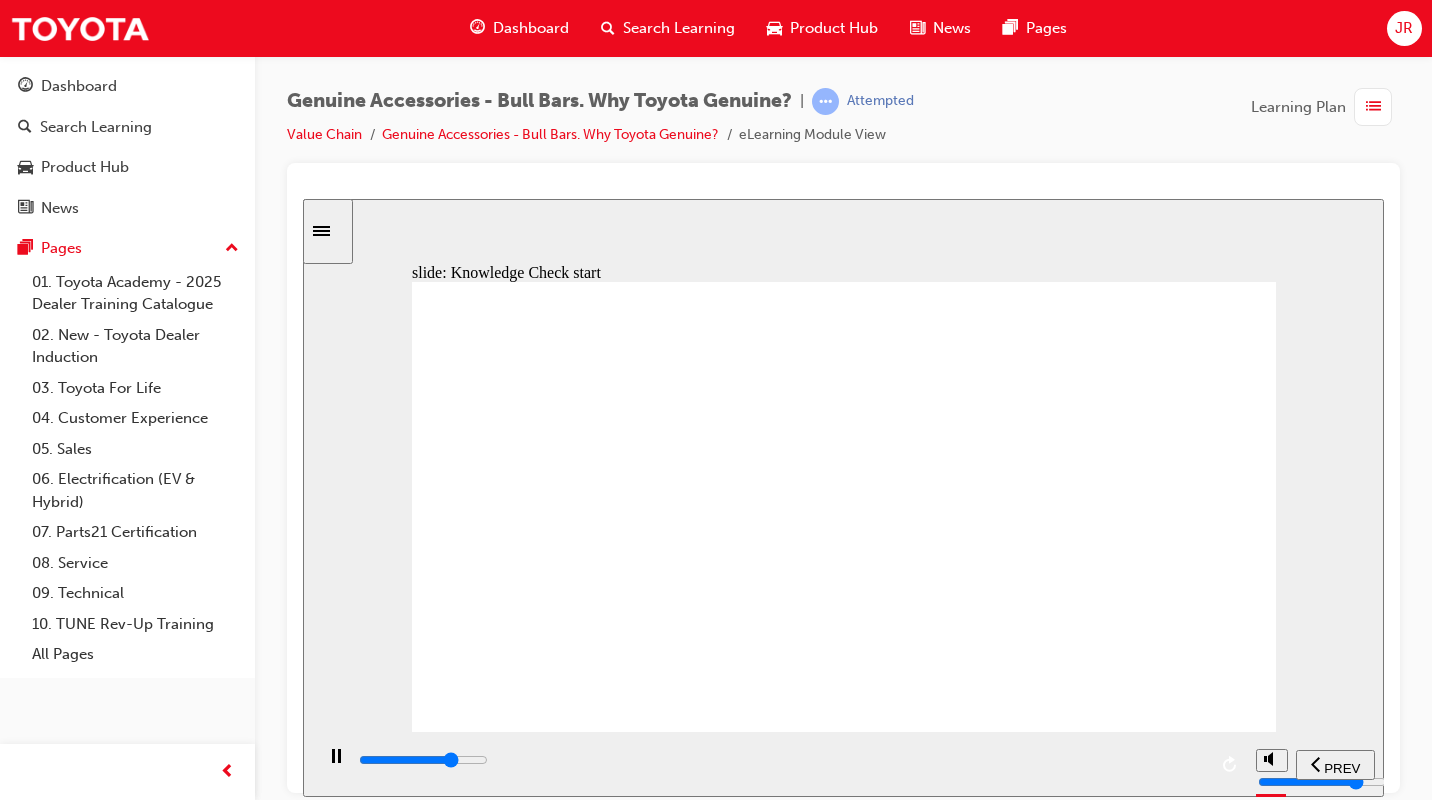 type on "6900" 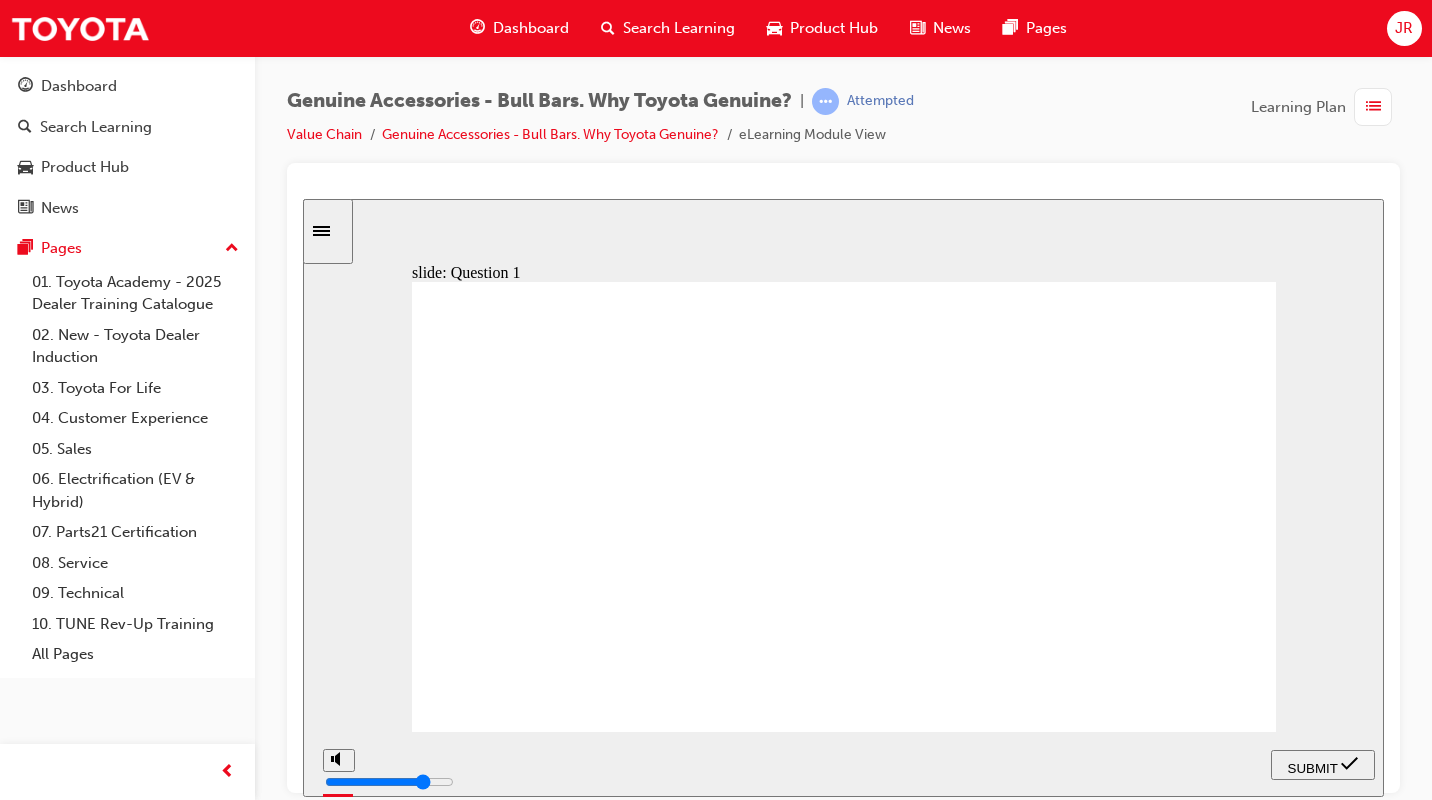 click 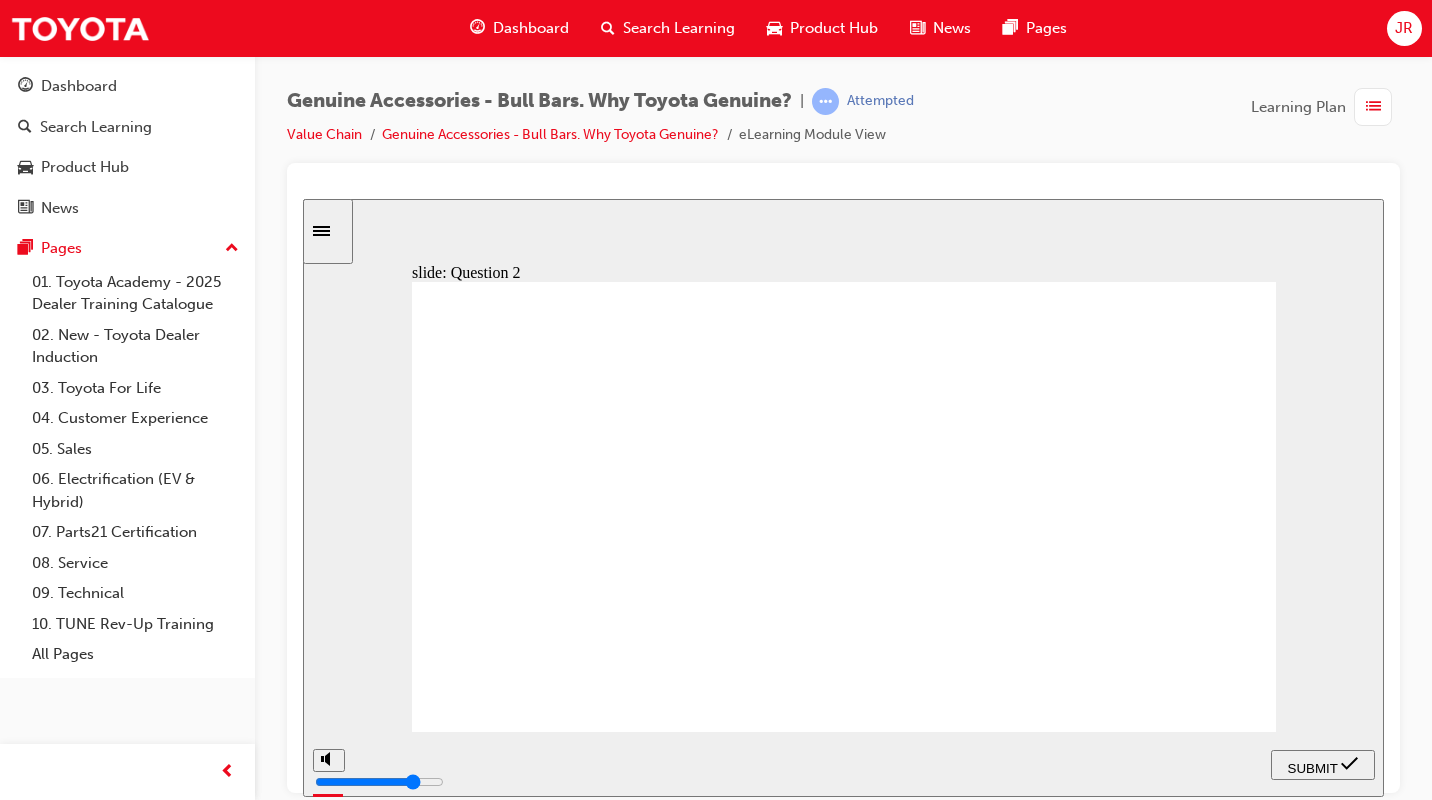 click 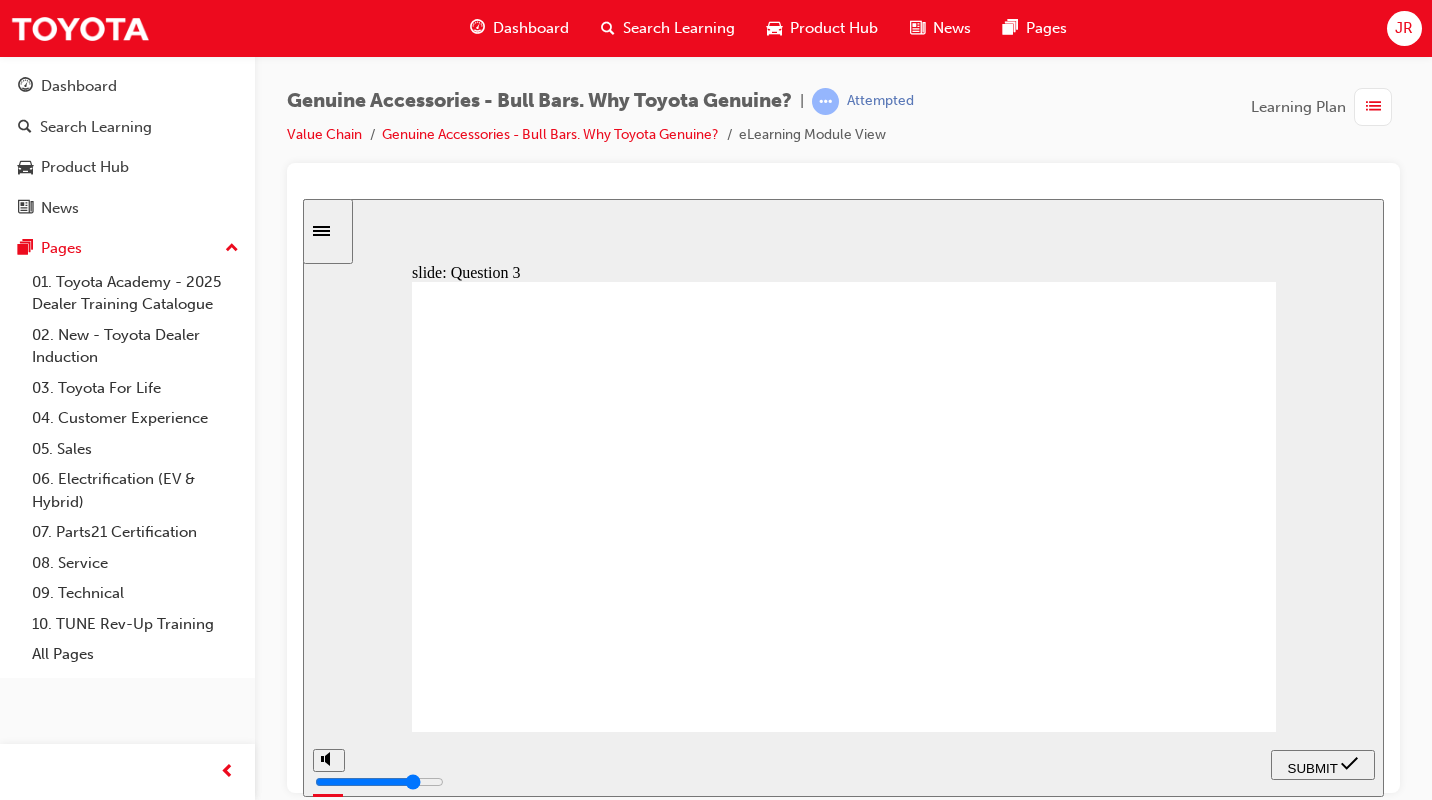 click 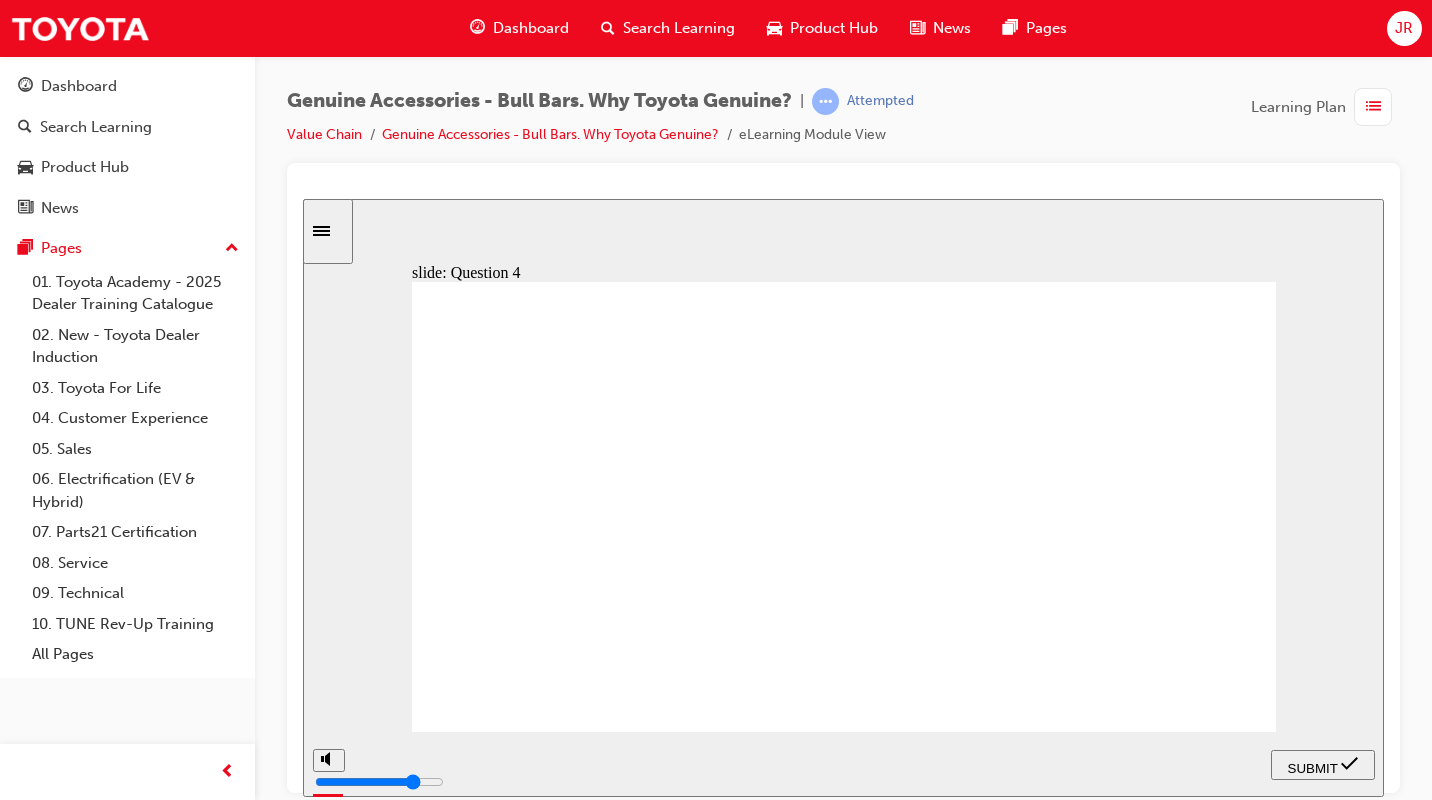 click 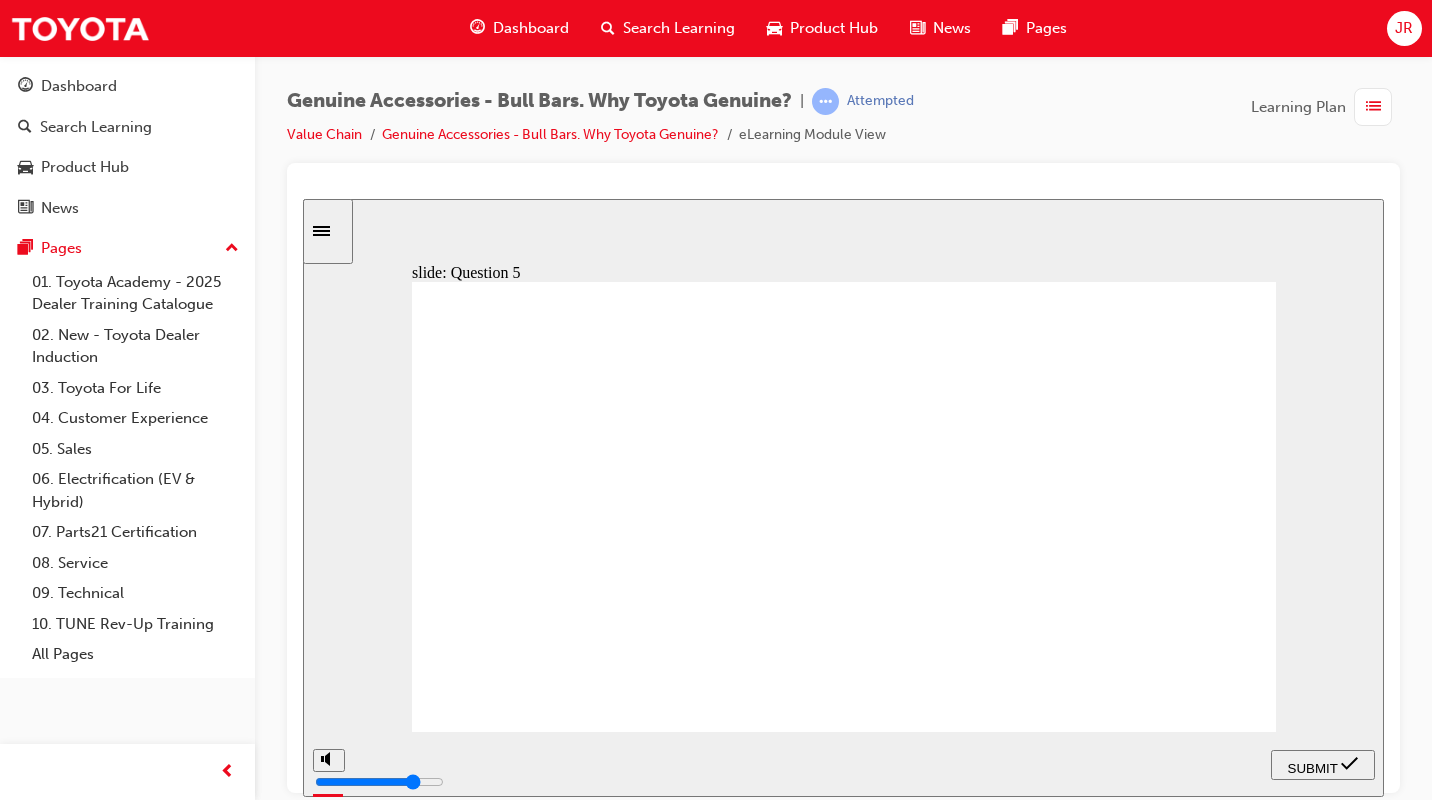 click 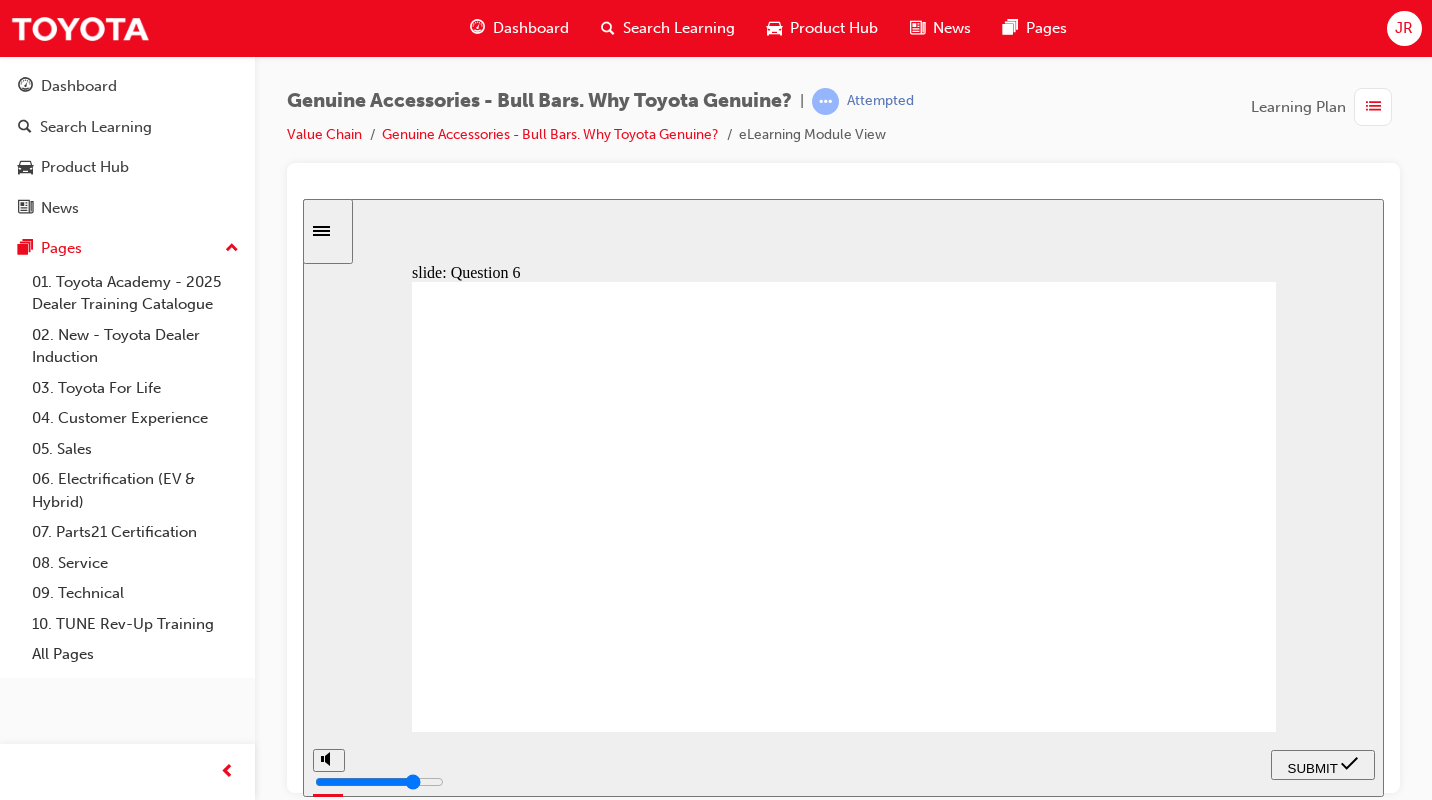 click 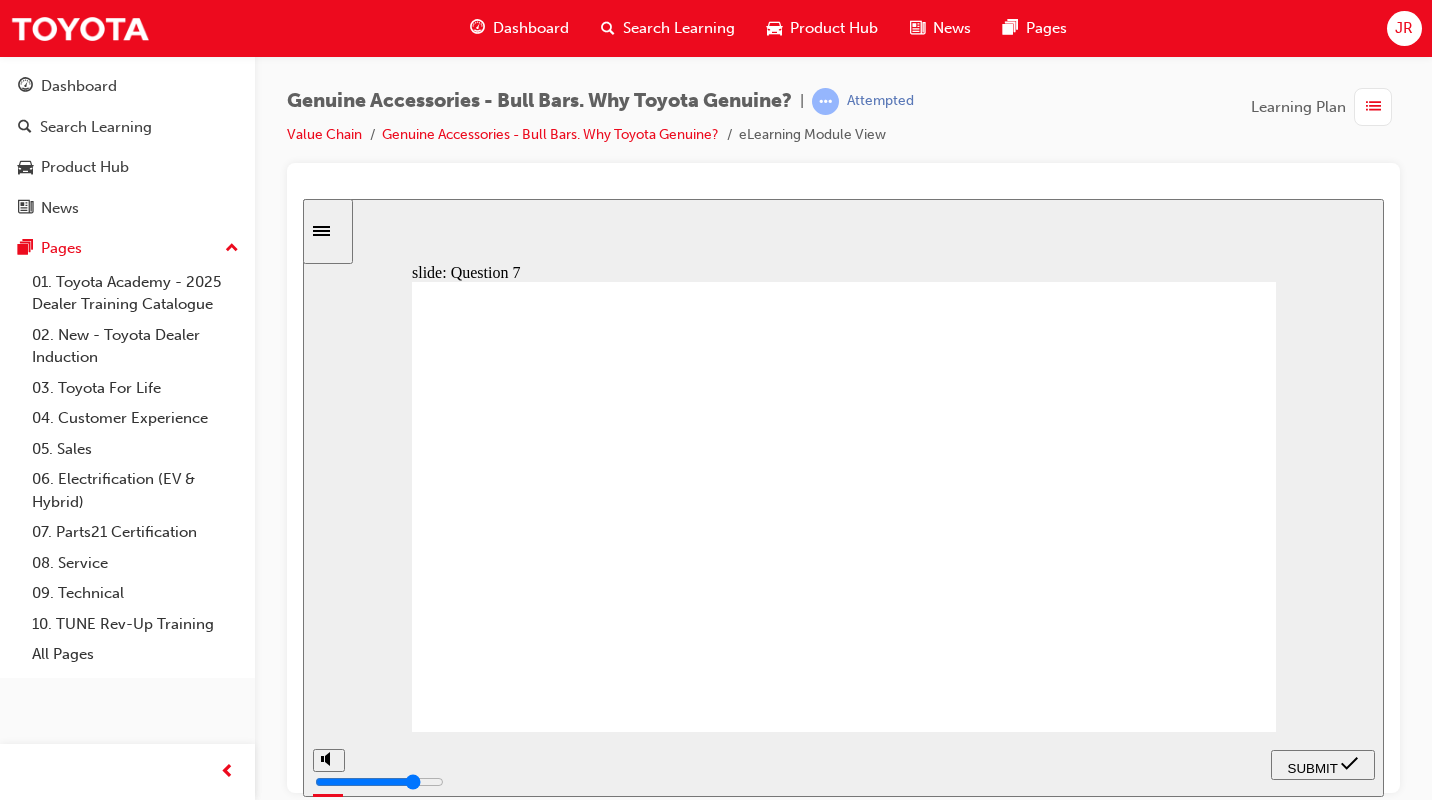 click 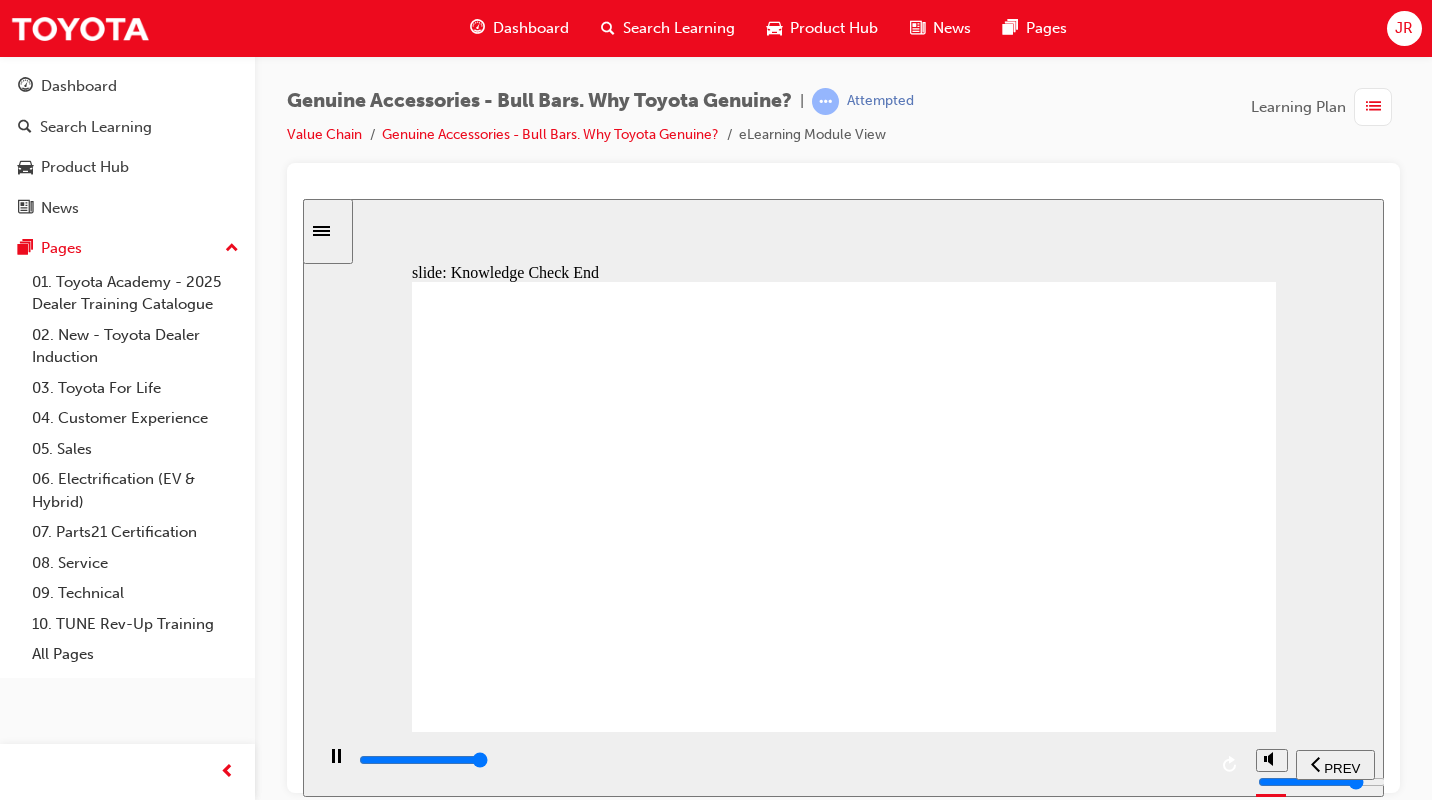 click 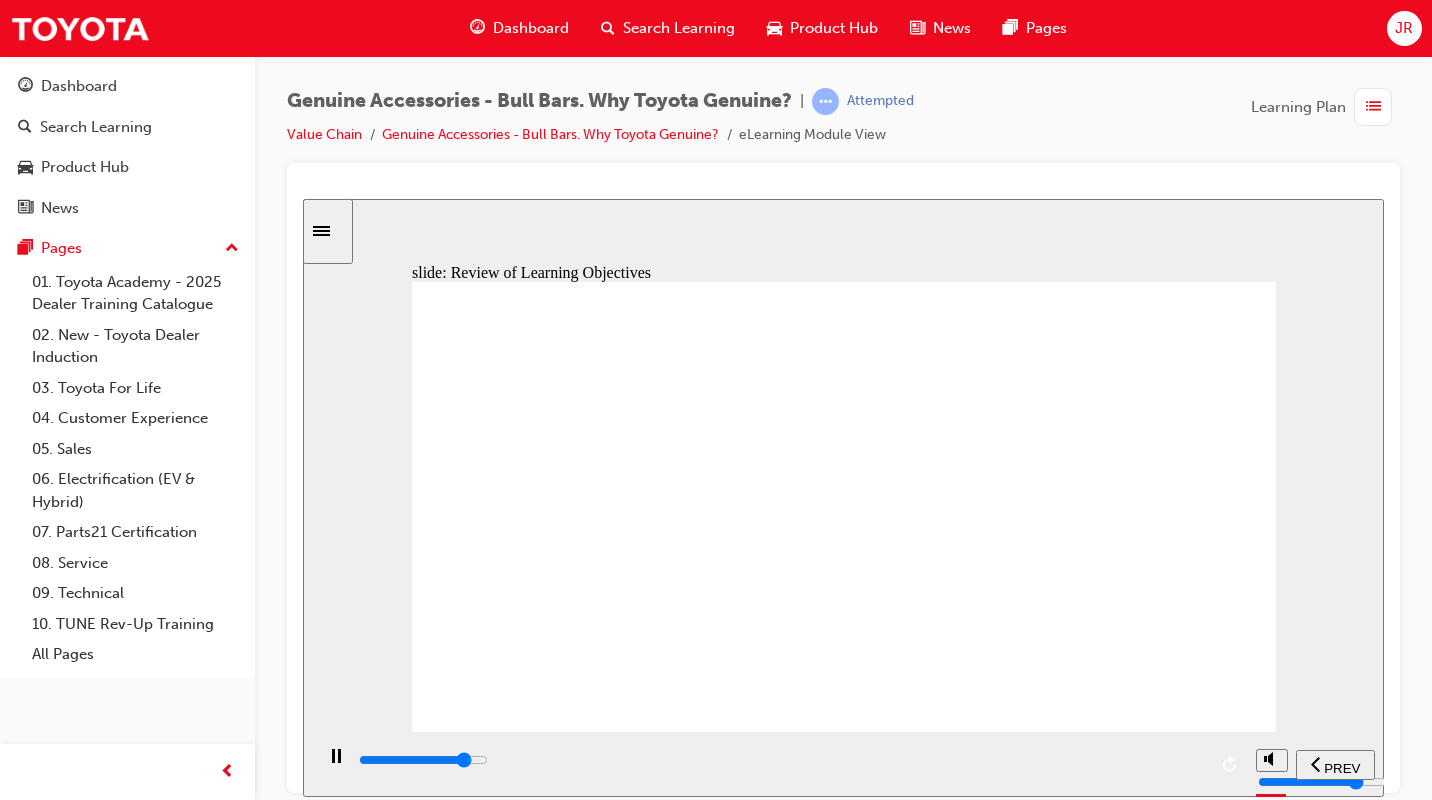 click at bounding box center [844, 1403] 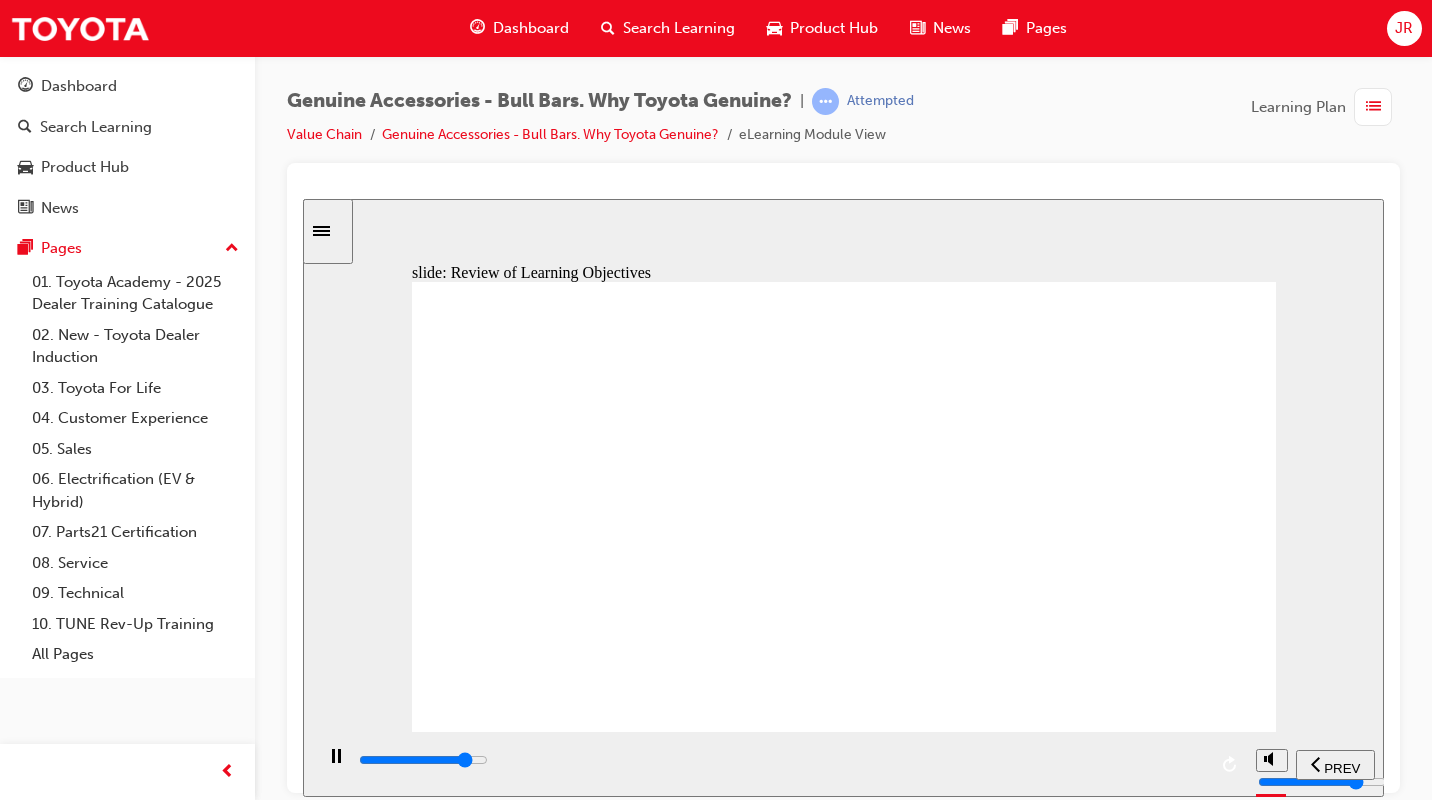 click at bounding box center (844, 1403) 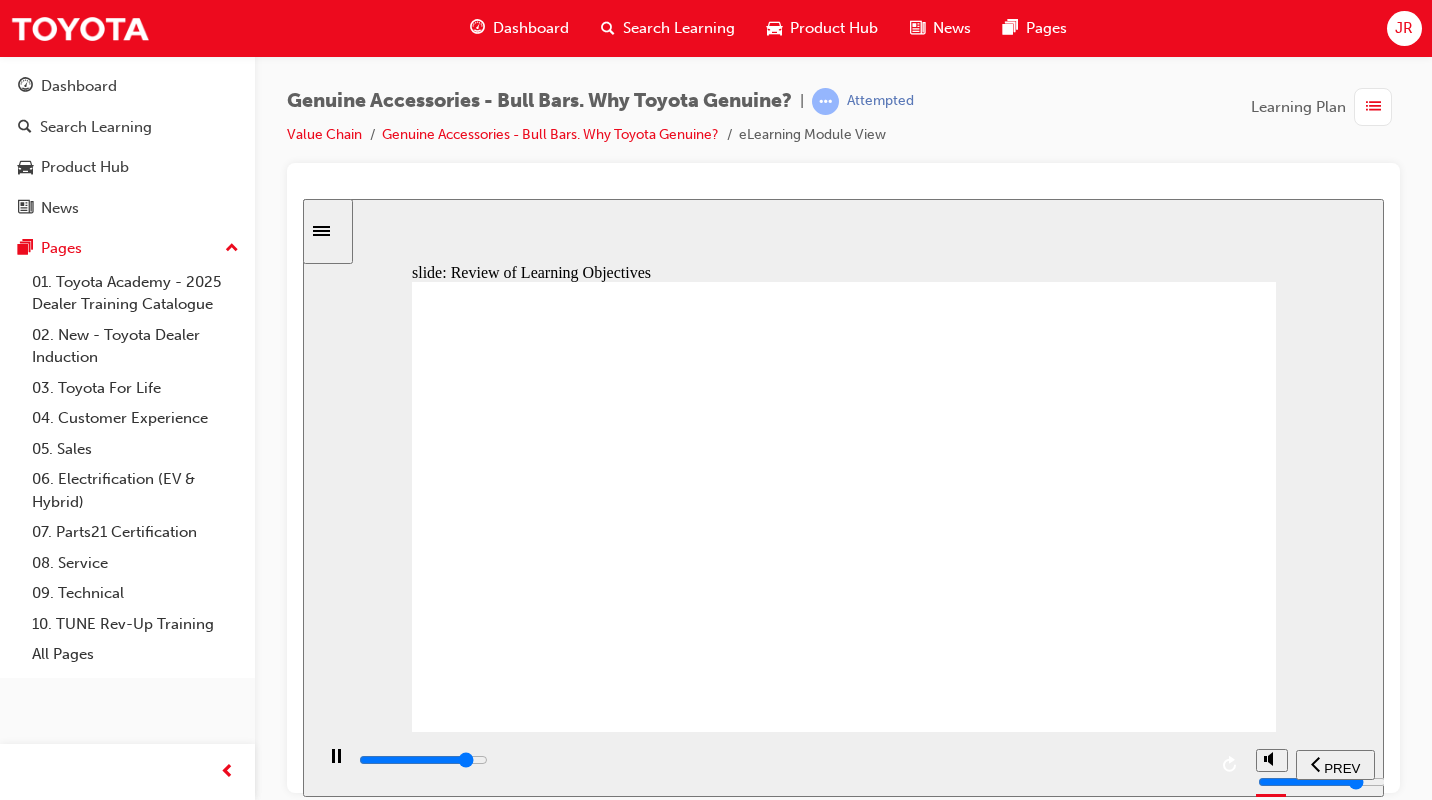 click at bounding box center (844, 1403) 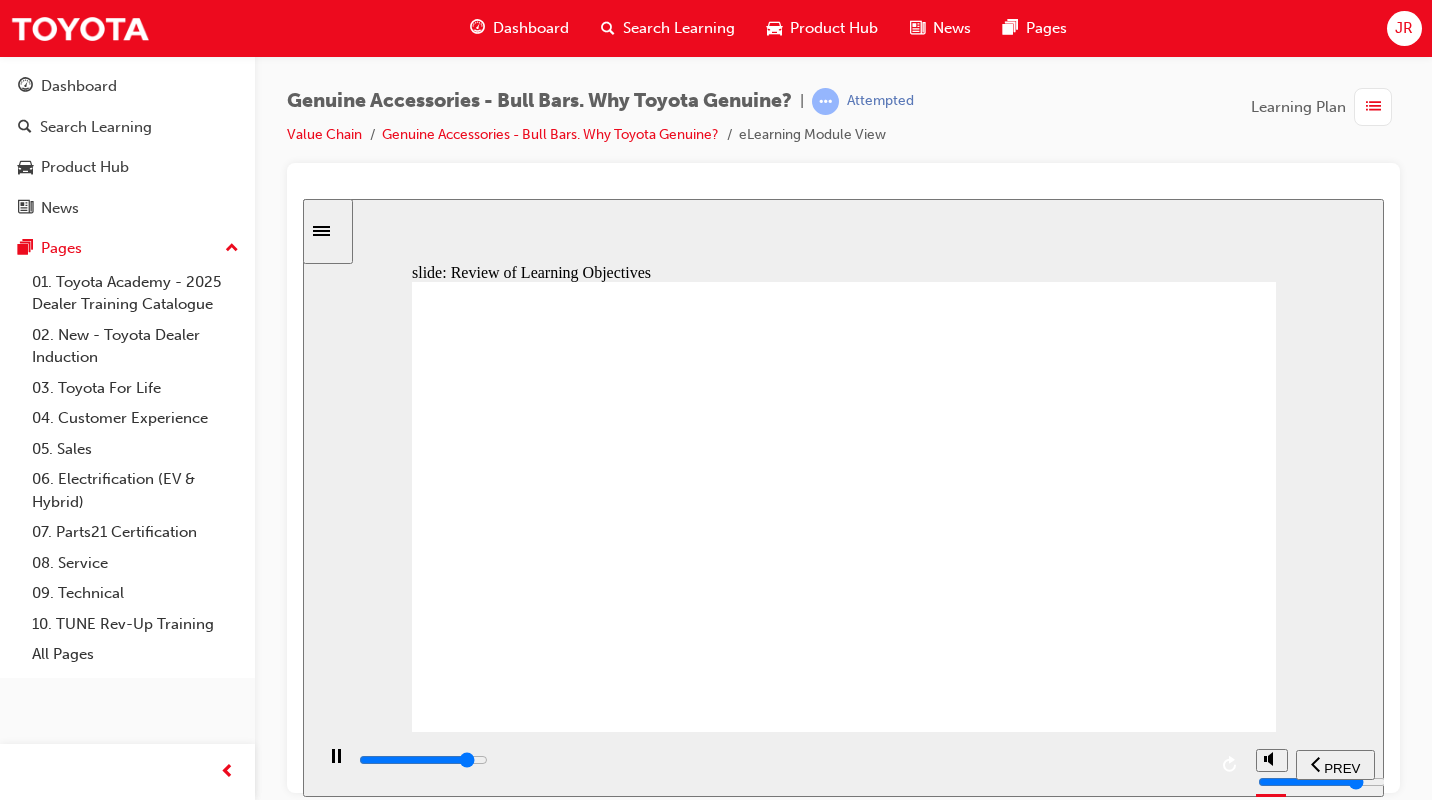 click on "Check Notes (starting from By the end…) Review of Learning Objectives Group
1 Oval 1 Line 1 The purpose of this module was to understand Toyota Genuine Bull Bars: Design and Development process arrow icon 1 Maintaining of vehicle performance arrow icon 1 Compatibility with vehicle safety systems arrow icon 1 You should now be able to : Answer questions you may come across when selling Frontal Protection systems Confidently  offer Toyota Genuine Bull Bars to our Guests Continue The purpose o this module was to understand Toyota Genuine Bull Bars: evew  Leag bjetves Check Notes (starting rom By the end…) Answer questions you may come across   when selling Frontal Protection systems Cotly  oer Toyota Genuine Bull Bars   to our Guests Yo shol ow b abl to : Maintaining o vehicle perormance Design and Development process Continue Compatibility with vehicle saety systems" at bounding box center (844, 515) 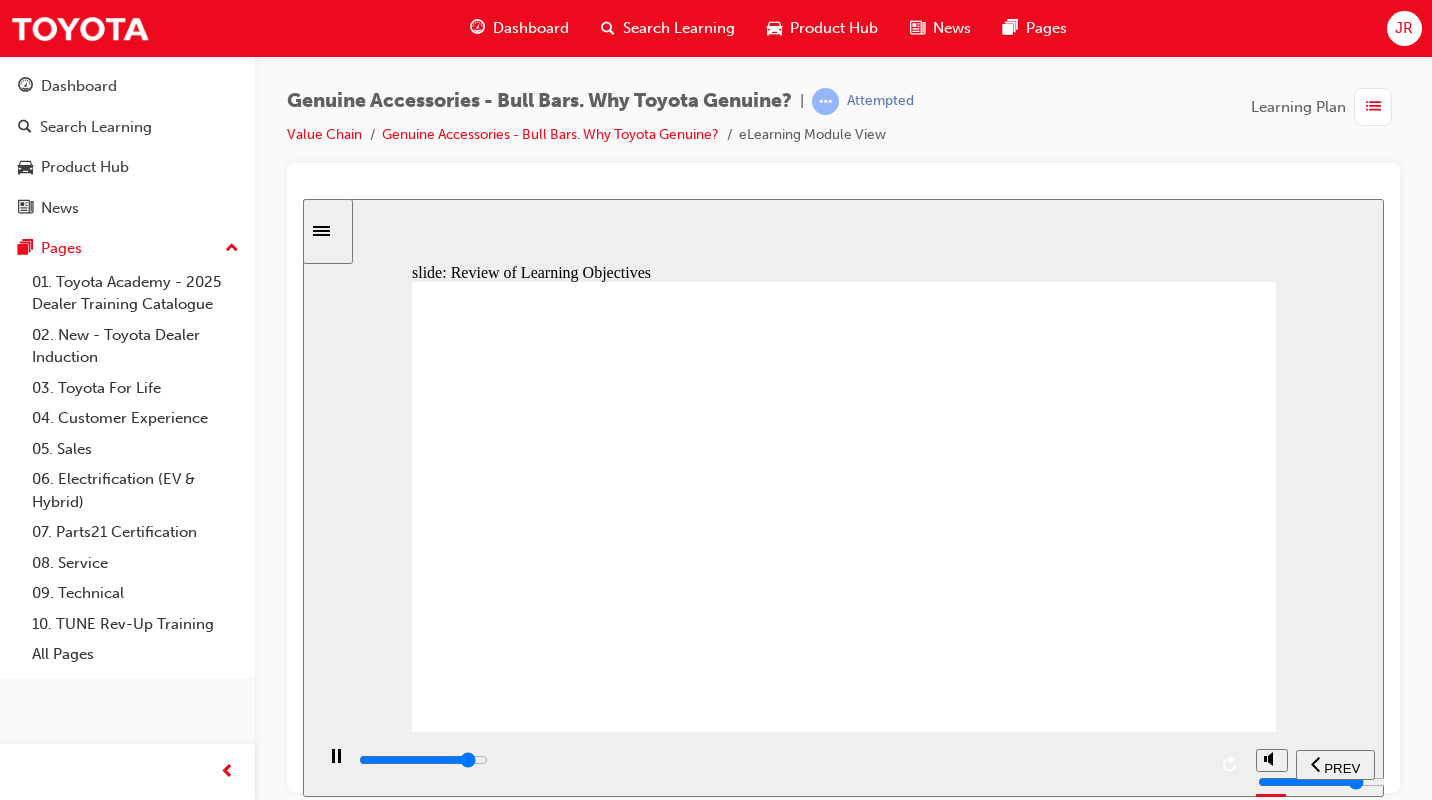 click 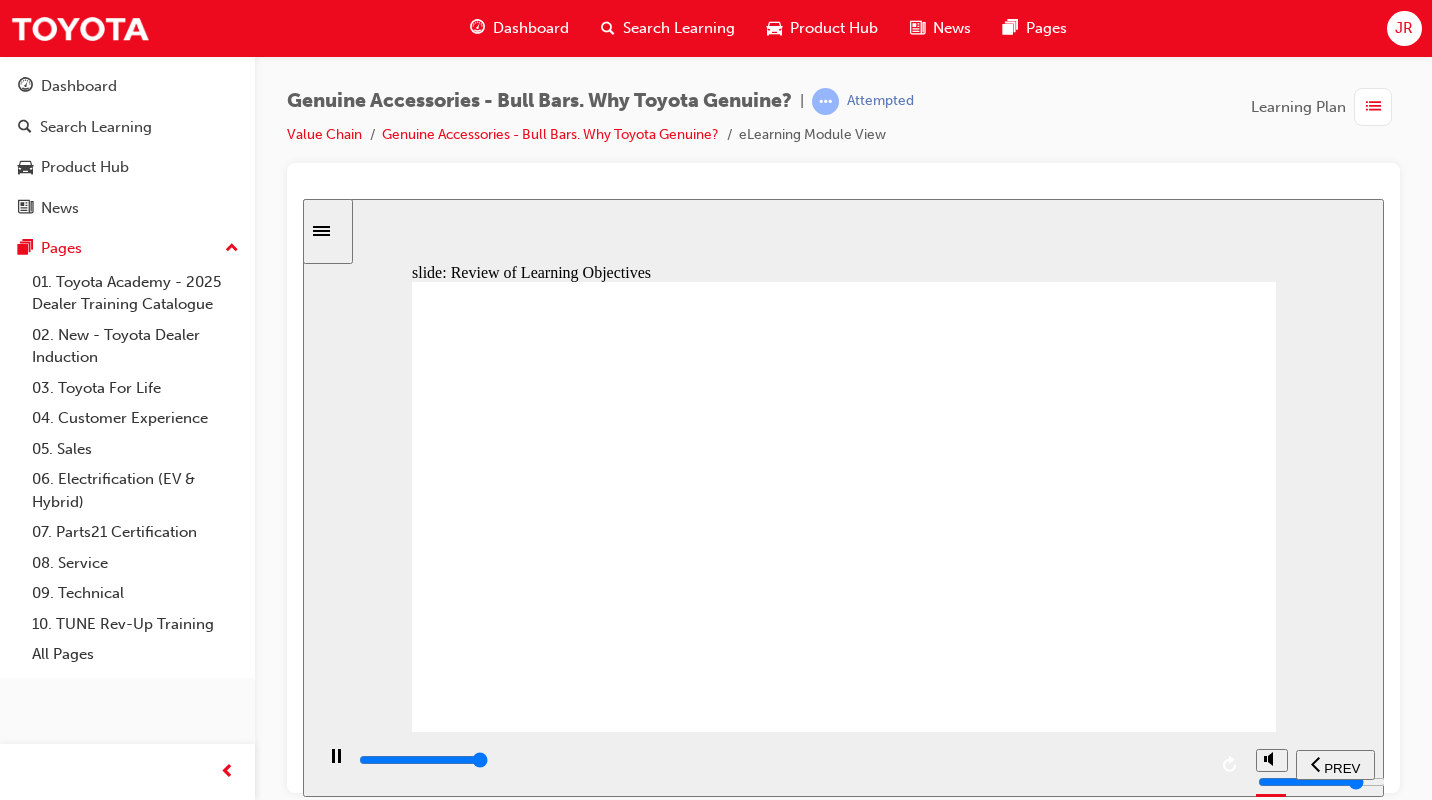 type on "23000" 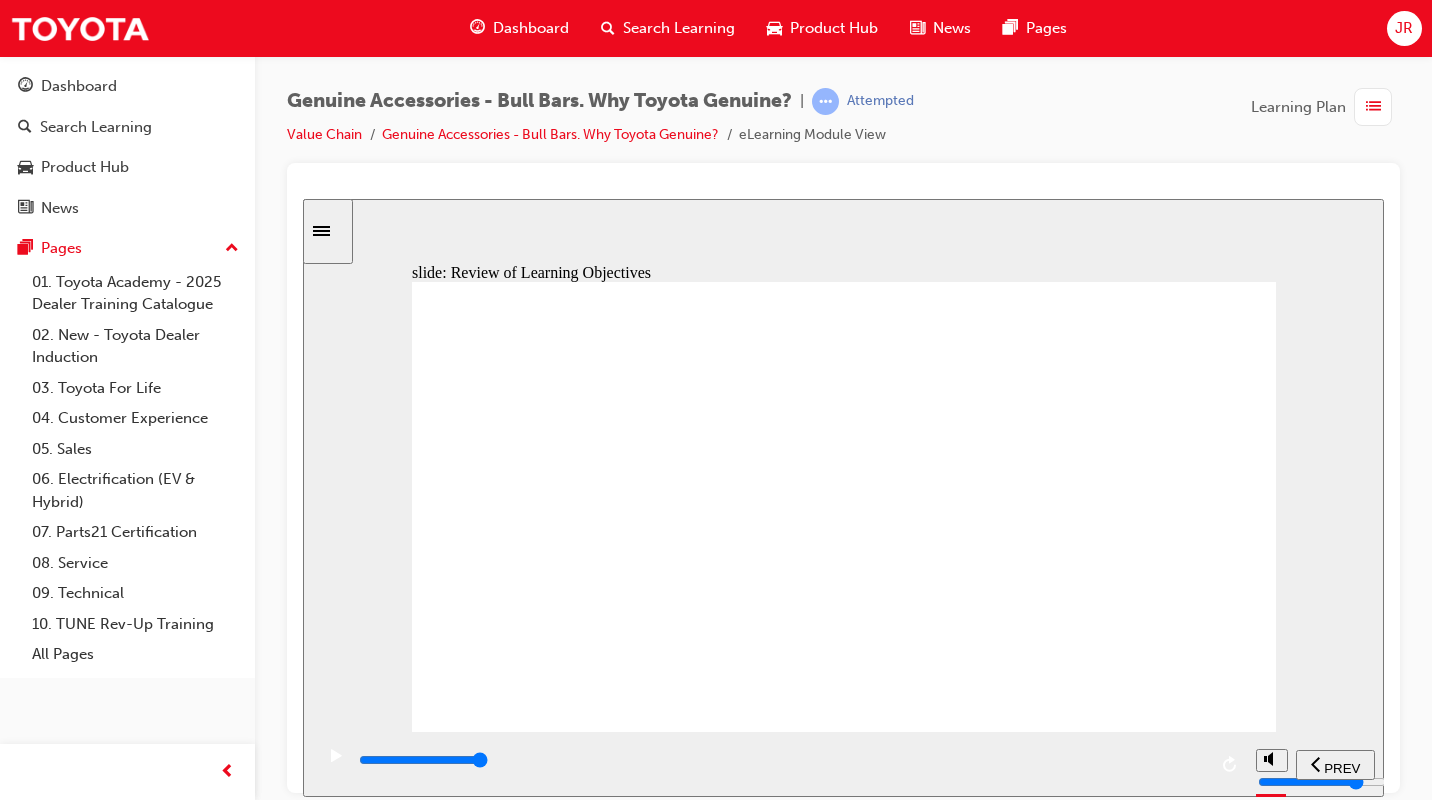 click 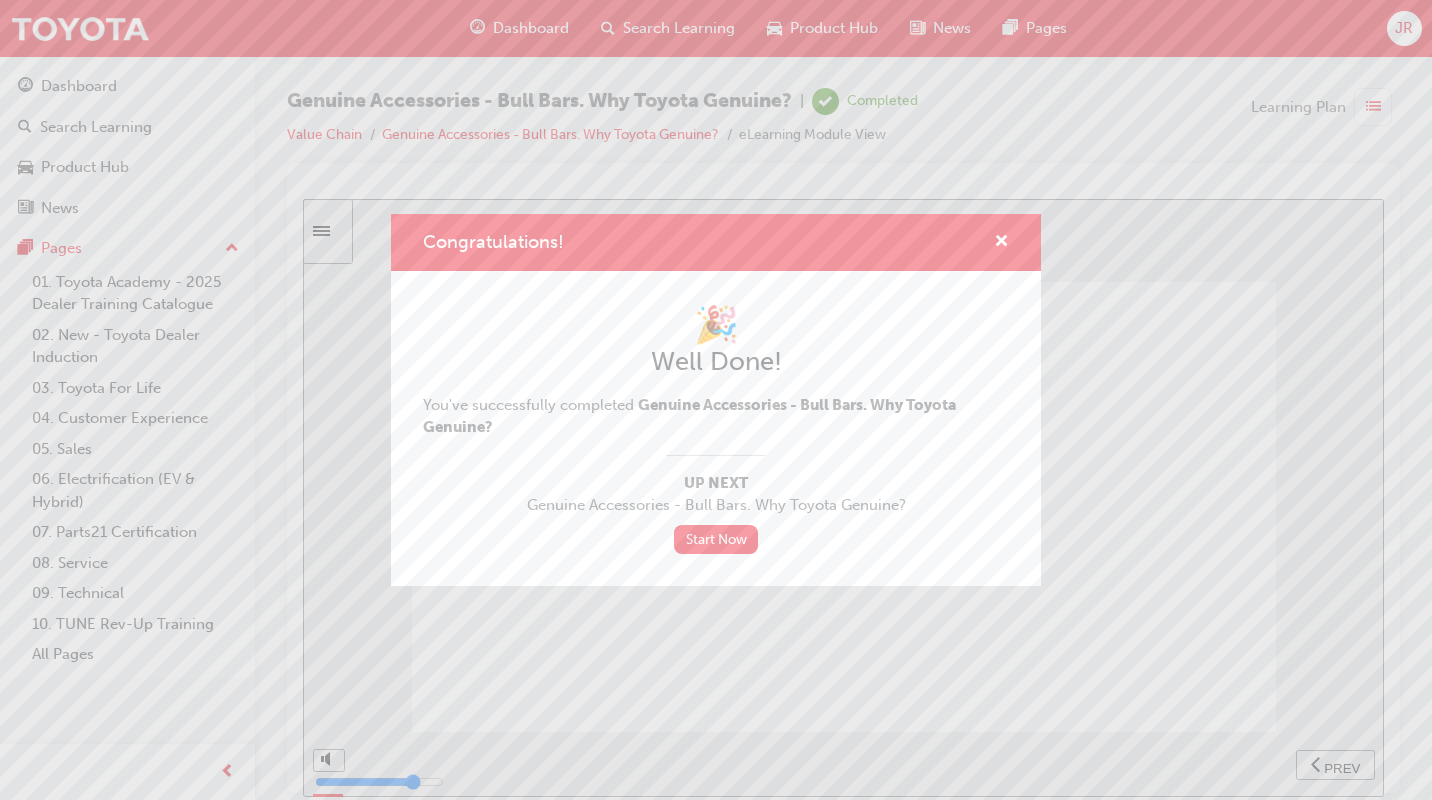 click on "Congratulations! 🎉 Well Done! You've successfully completed   Genuine Accessories - Bull Bars. Why Toyota Genuine? Up Next Genuine Accessories - Bull Bars. Why Toyota Genuine? Start Now" at bounding box center [716, 400] 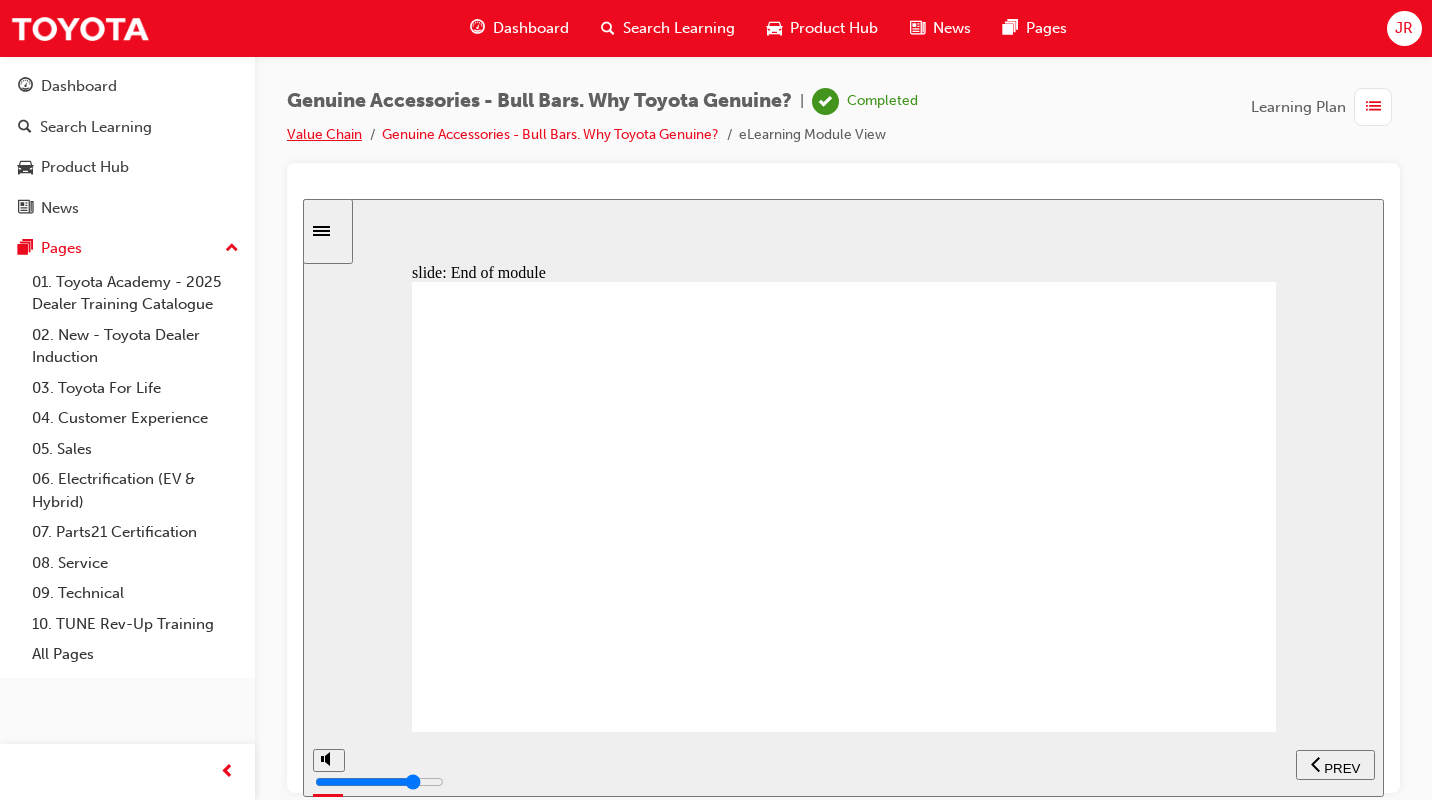 click on "Value Chain" at bounding box center (324, 134) 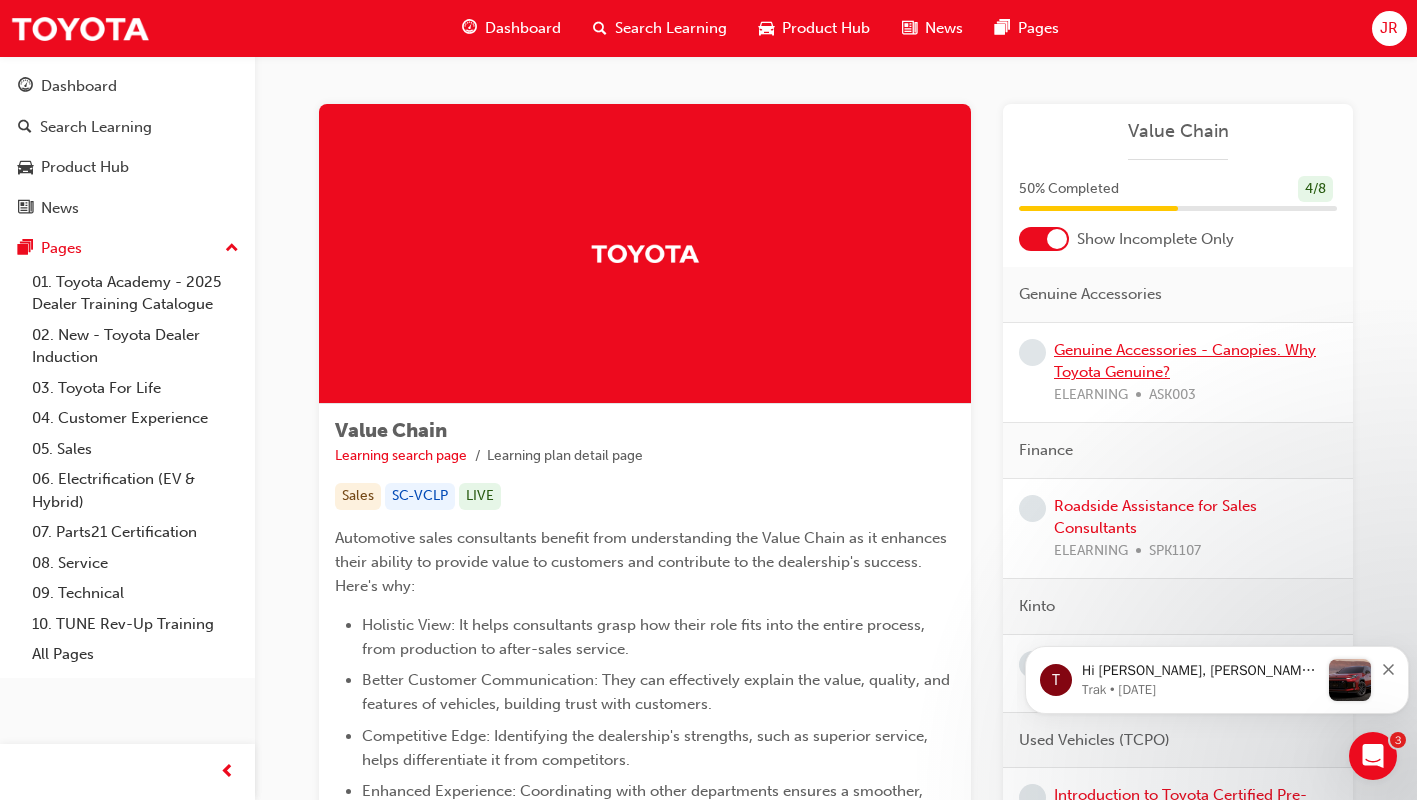 click on "Genuine Accessories - Canopies. Why Toyota Genuine?" at bounding box center [1185, 361] 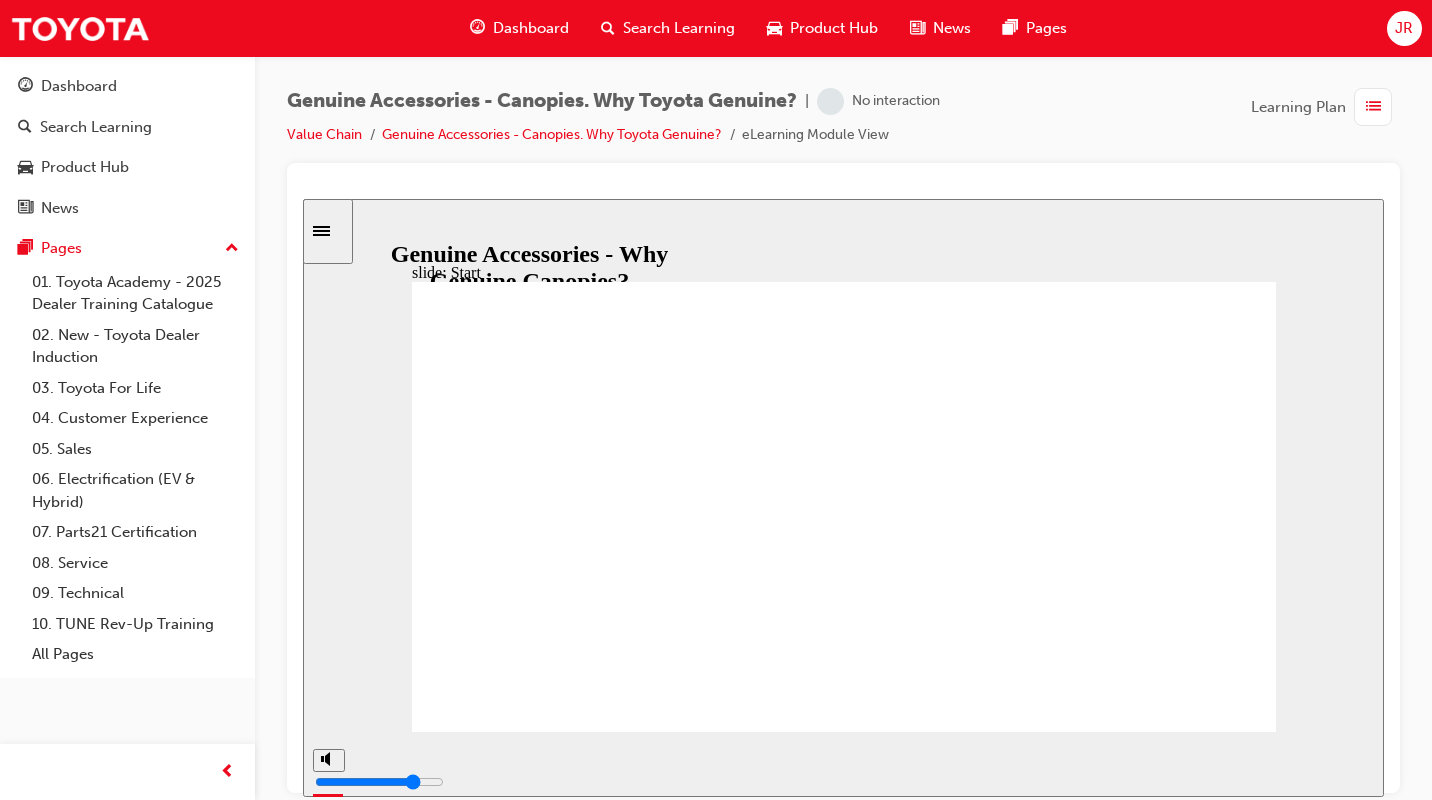 scroll, scrollTop: 0, scrollLeft: 0, axis: both 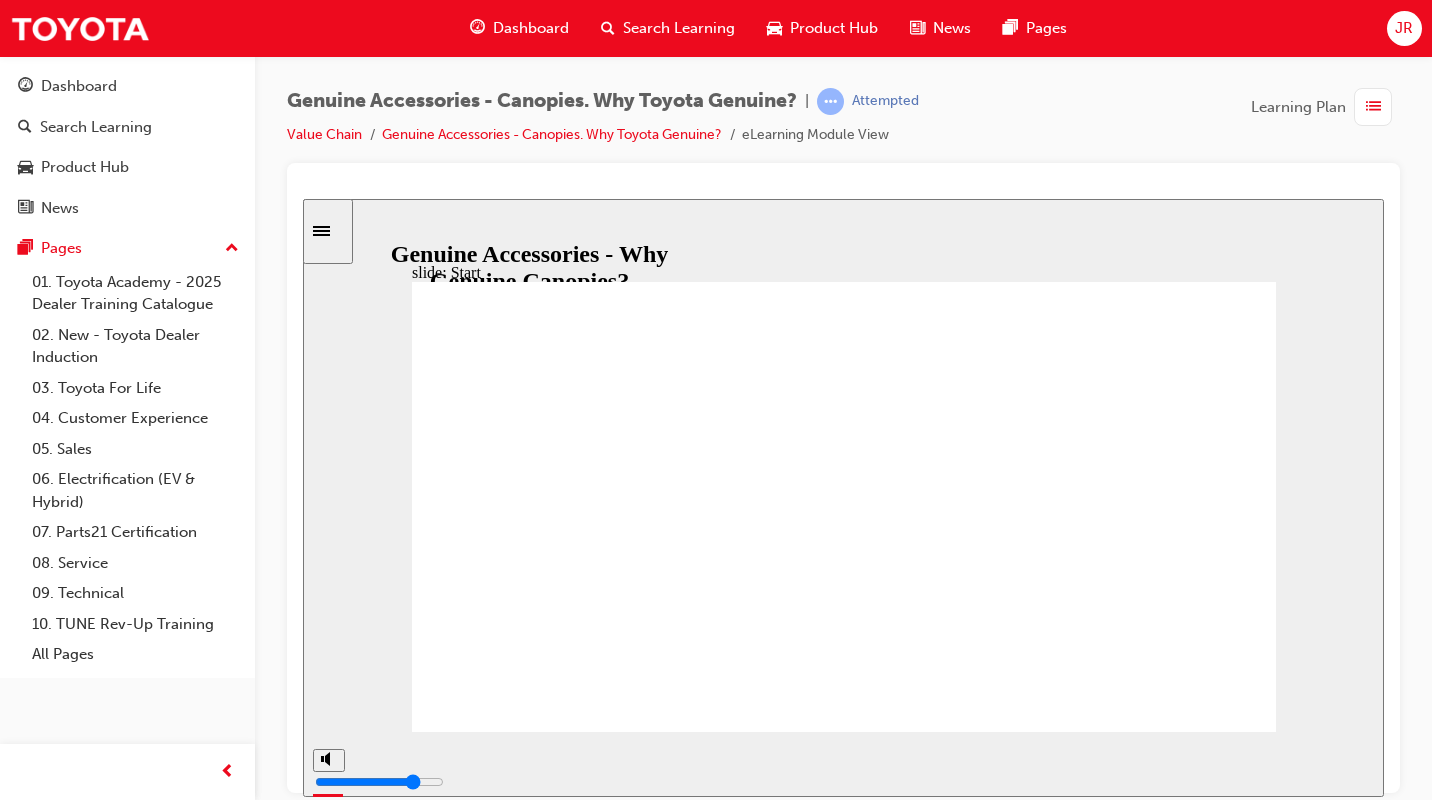 click 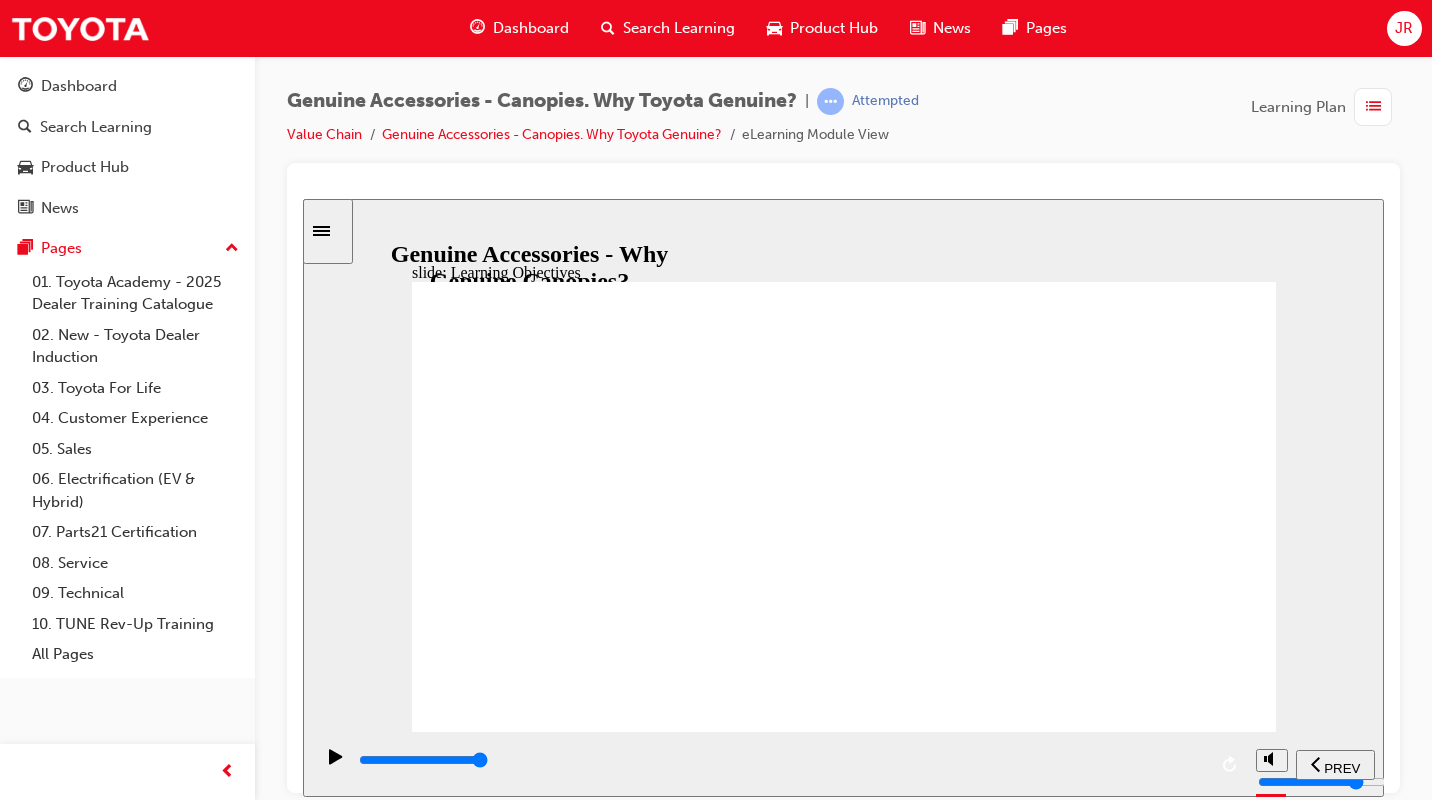 click 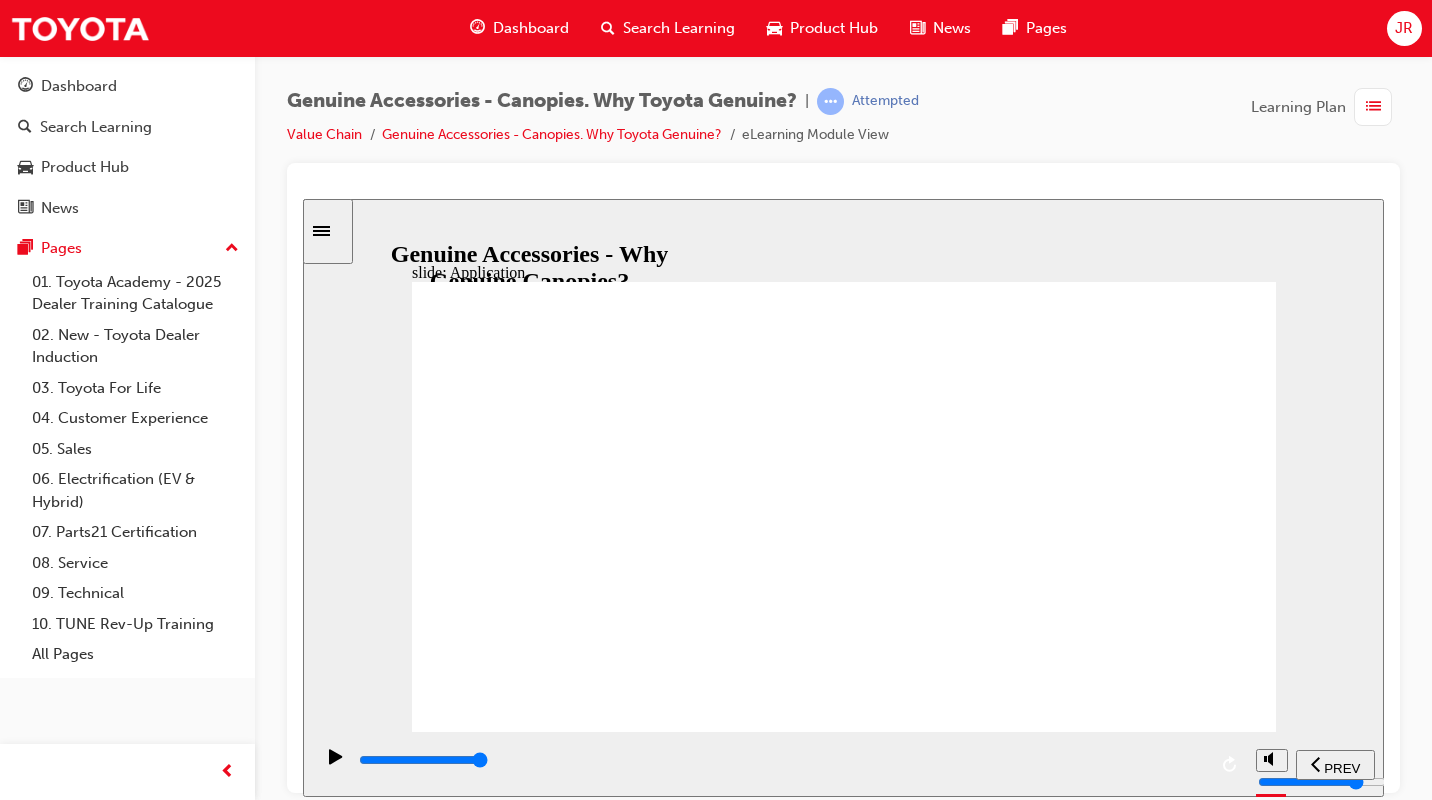 click 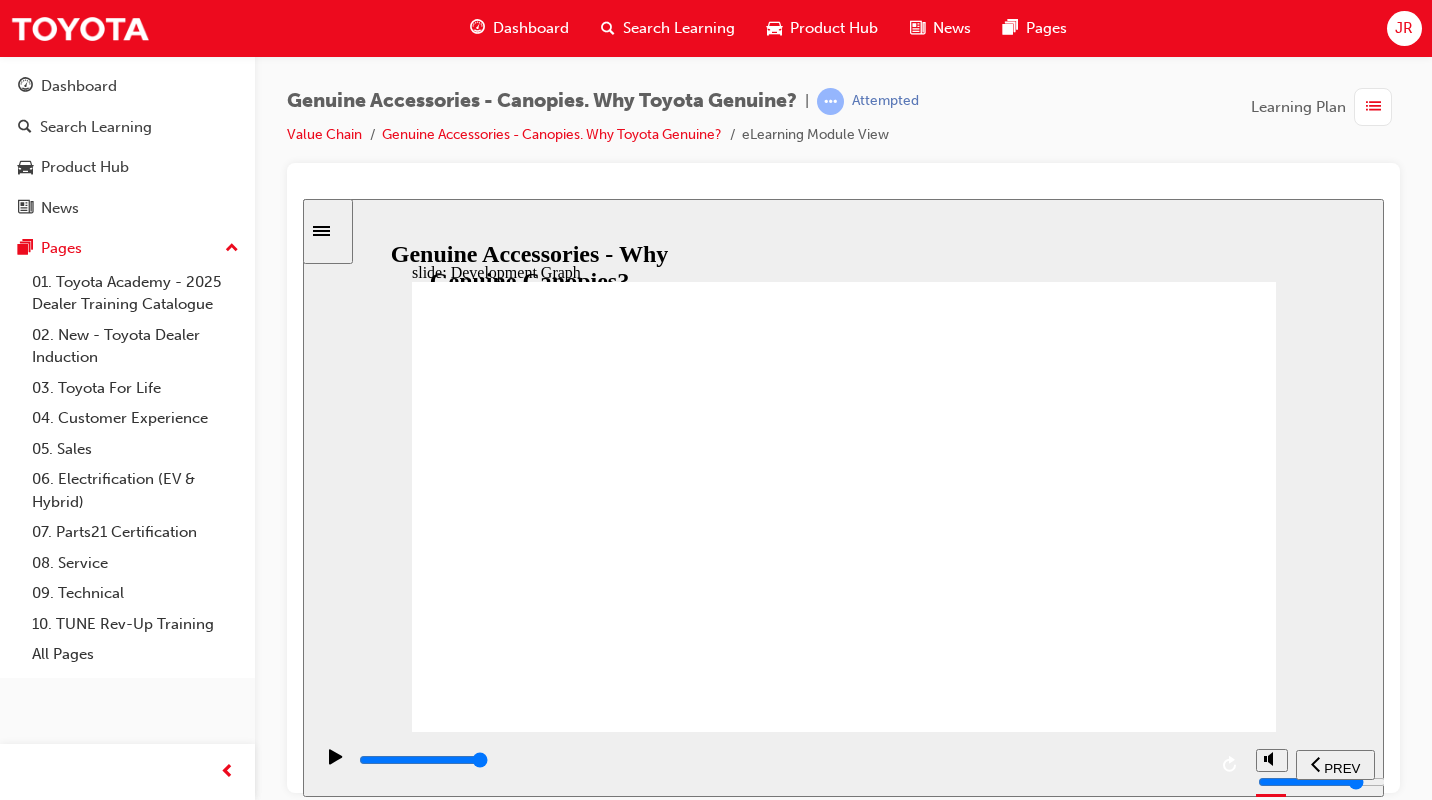 click 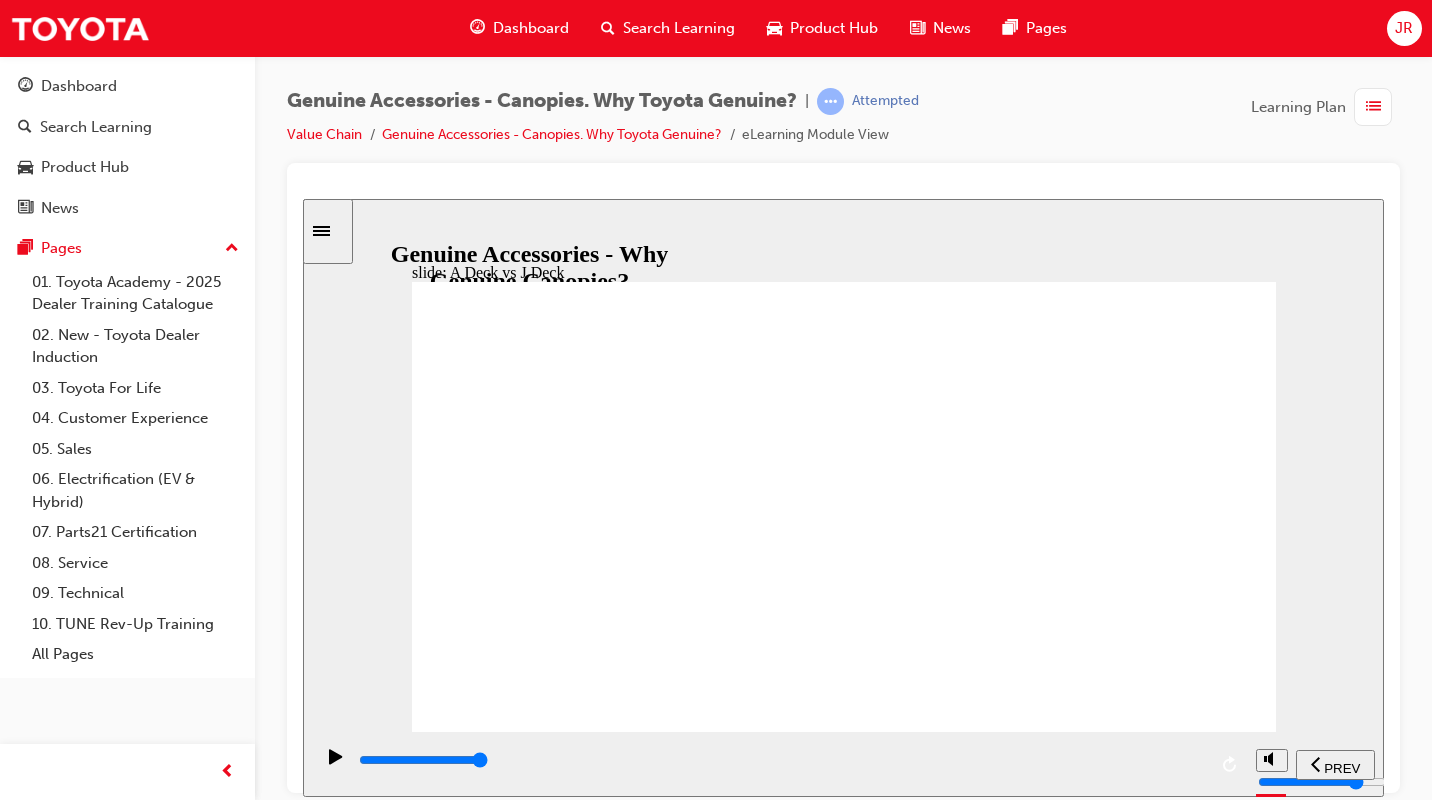 click at bounding box center (844, 1403) 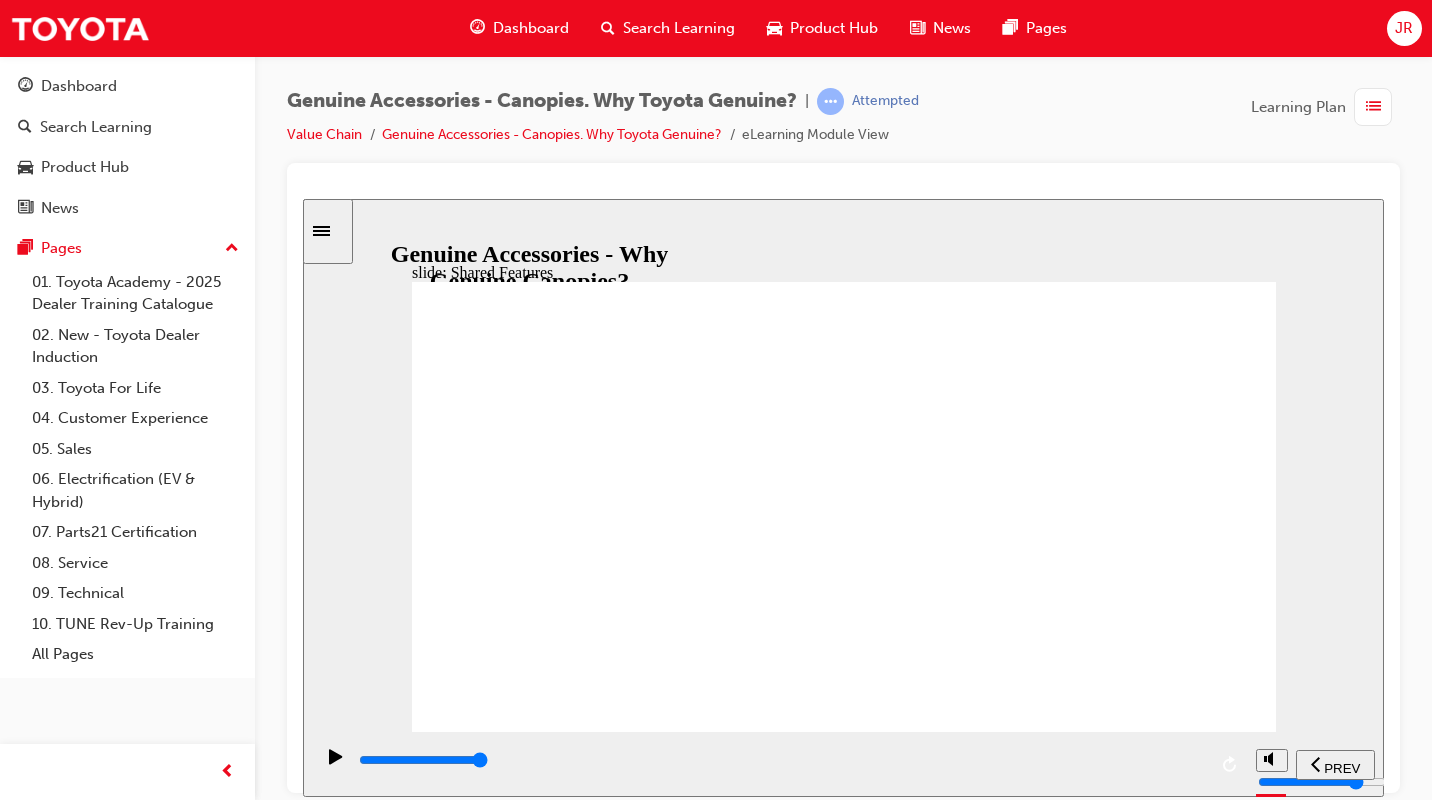 drag, startPoint x: 520, startPoint y: 664, endPoint x: 542, endPoint y: 636, distance: 35.608986 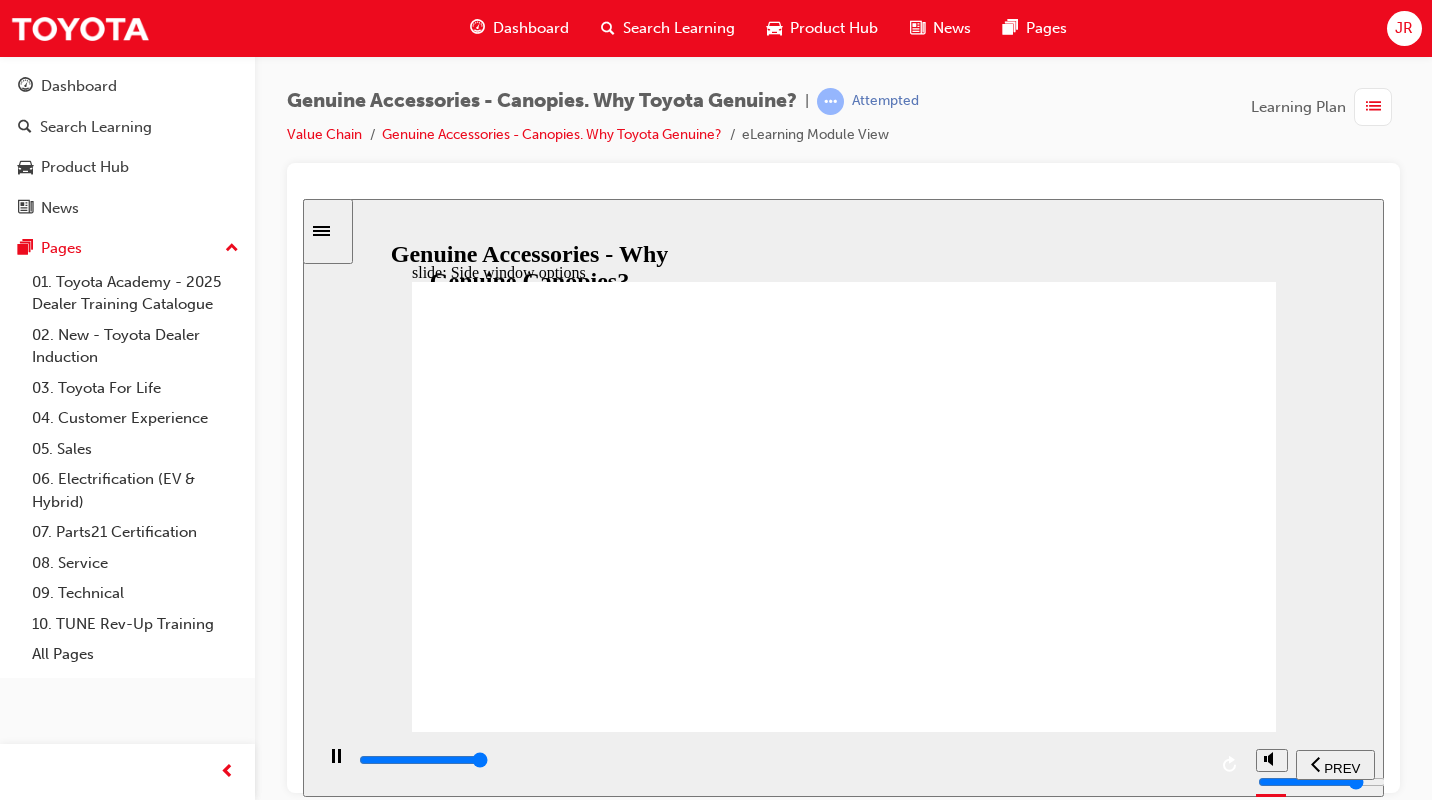 click 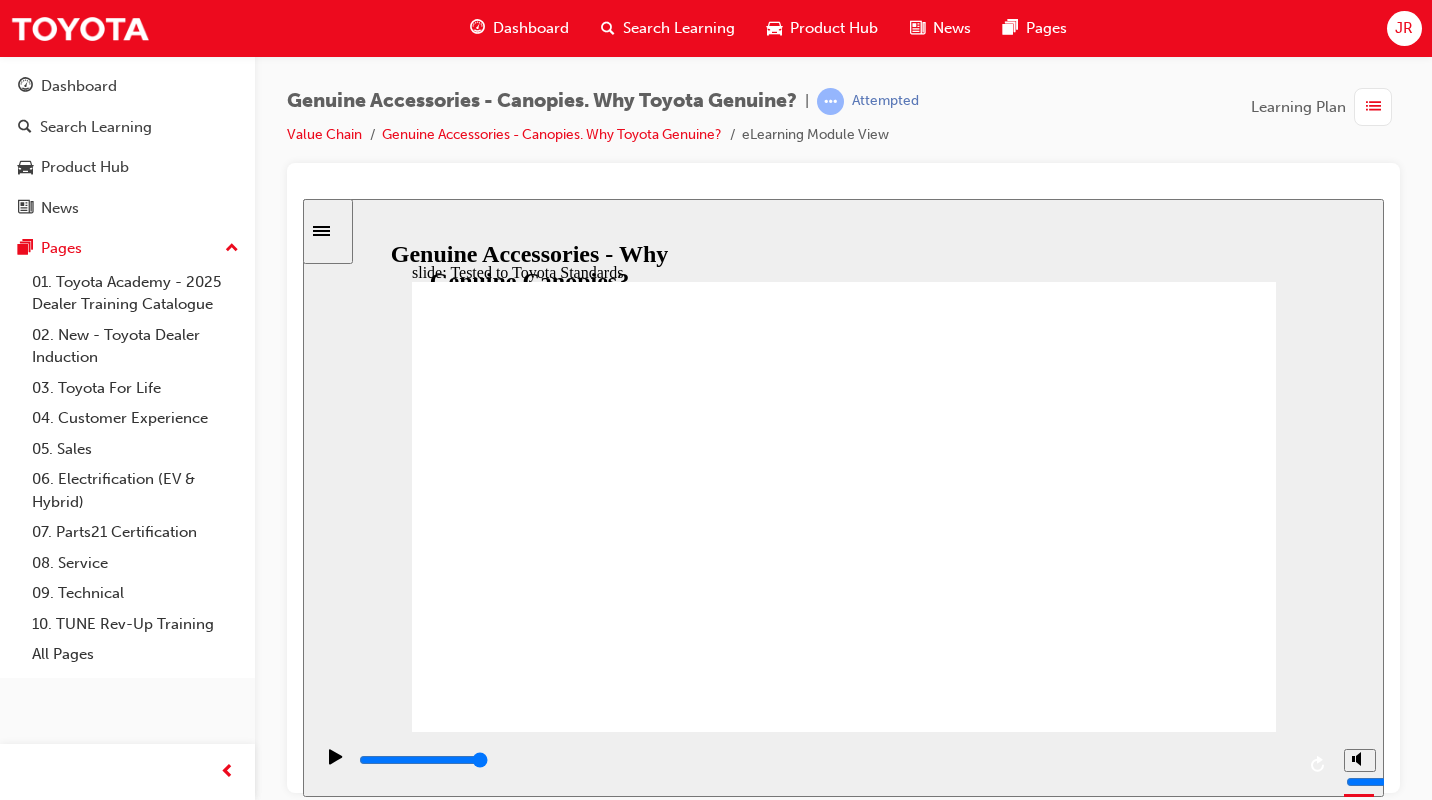 click 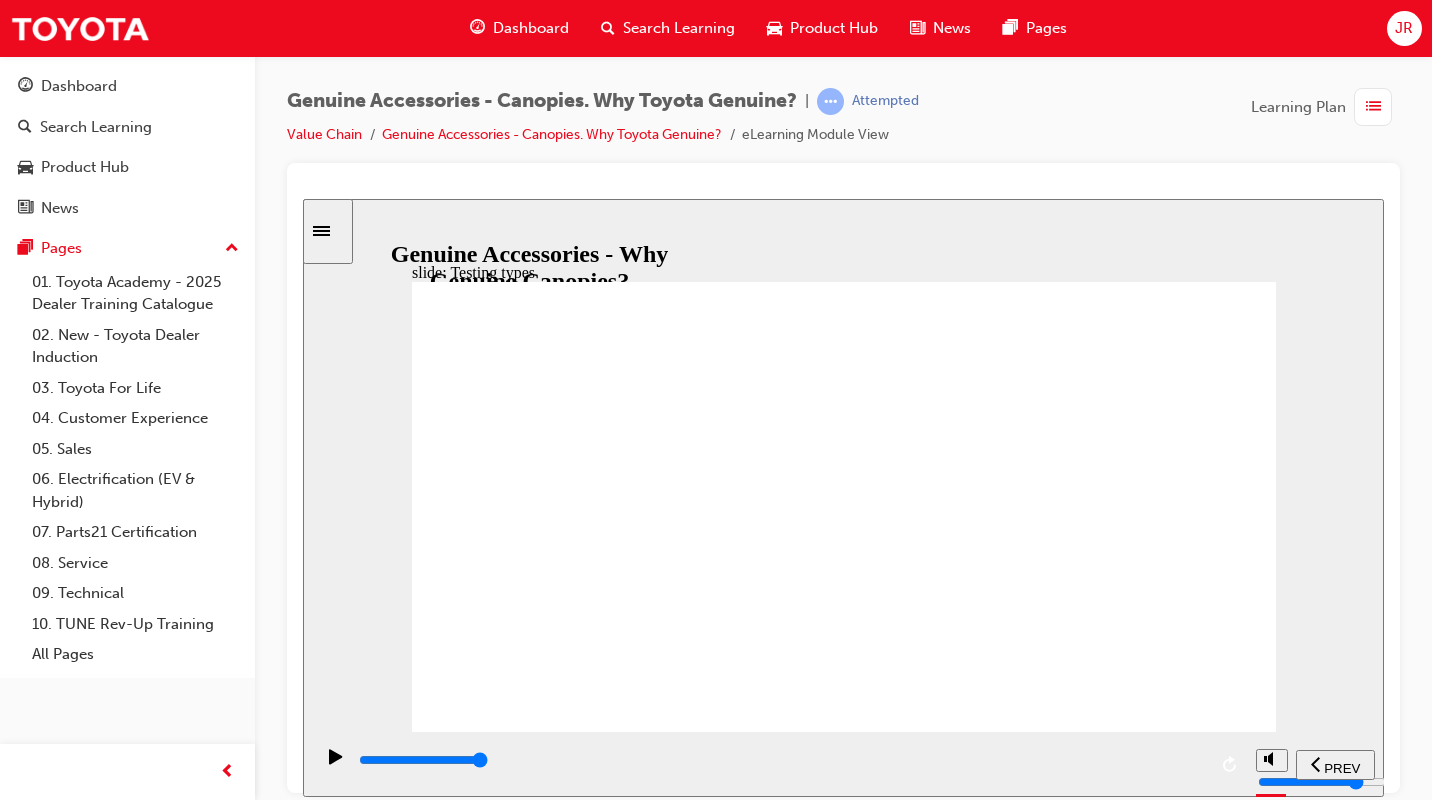 click 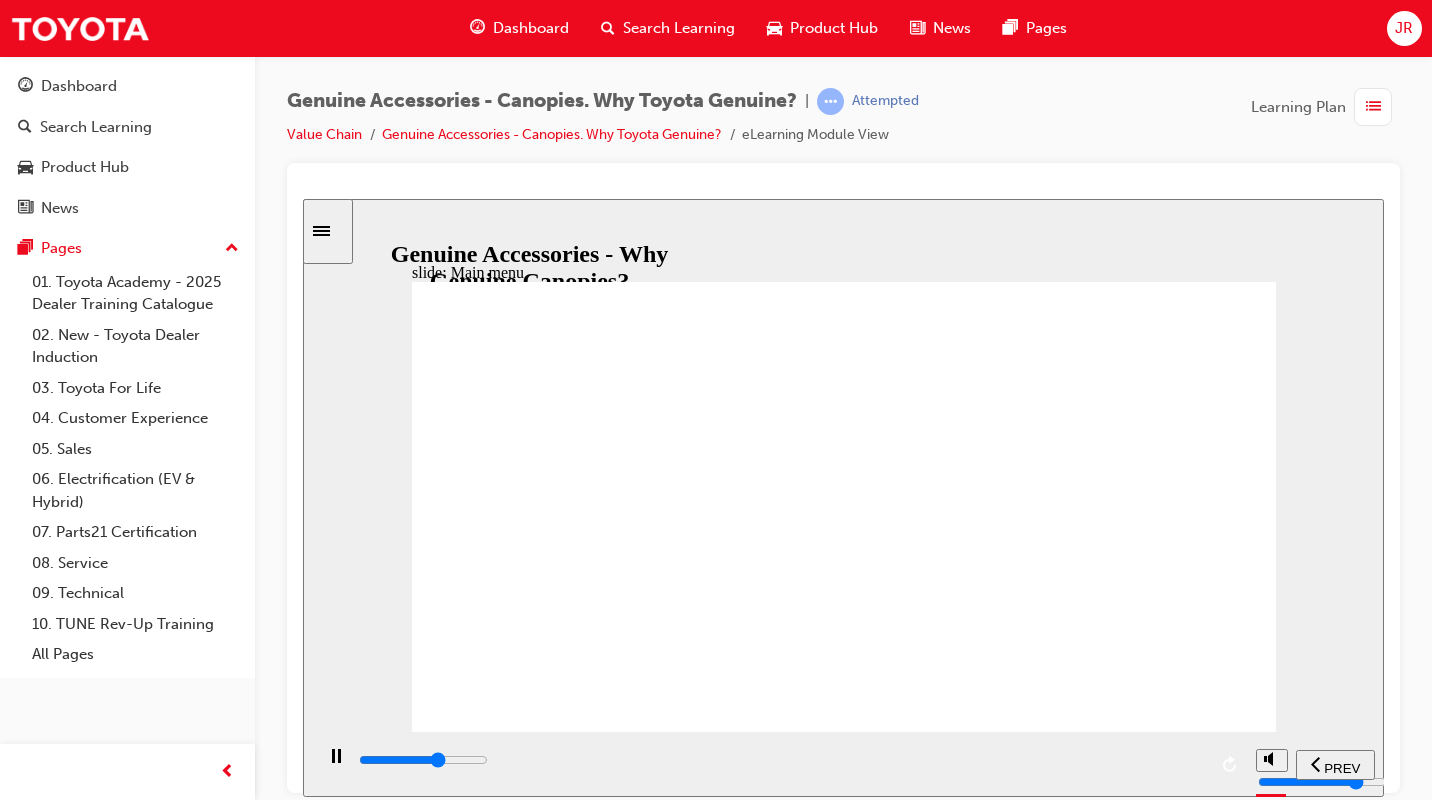 click 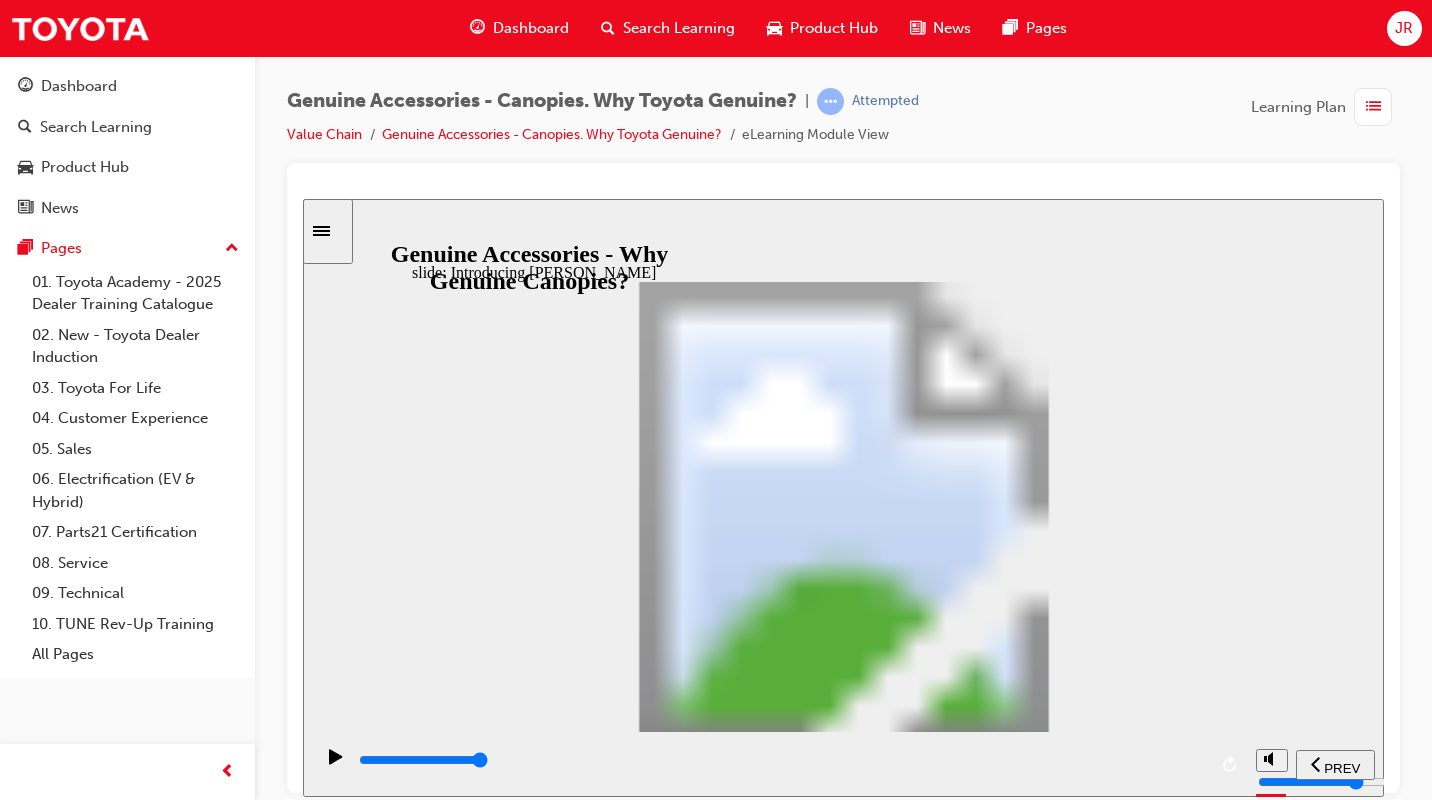 click 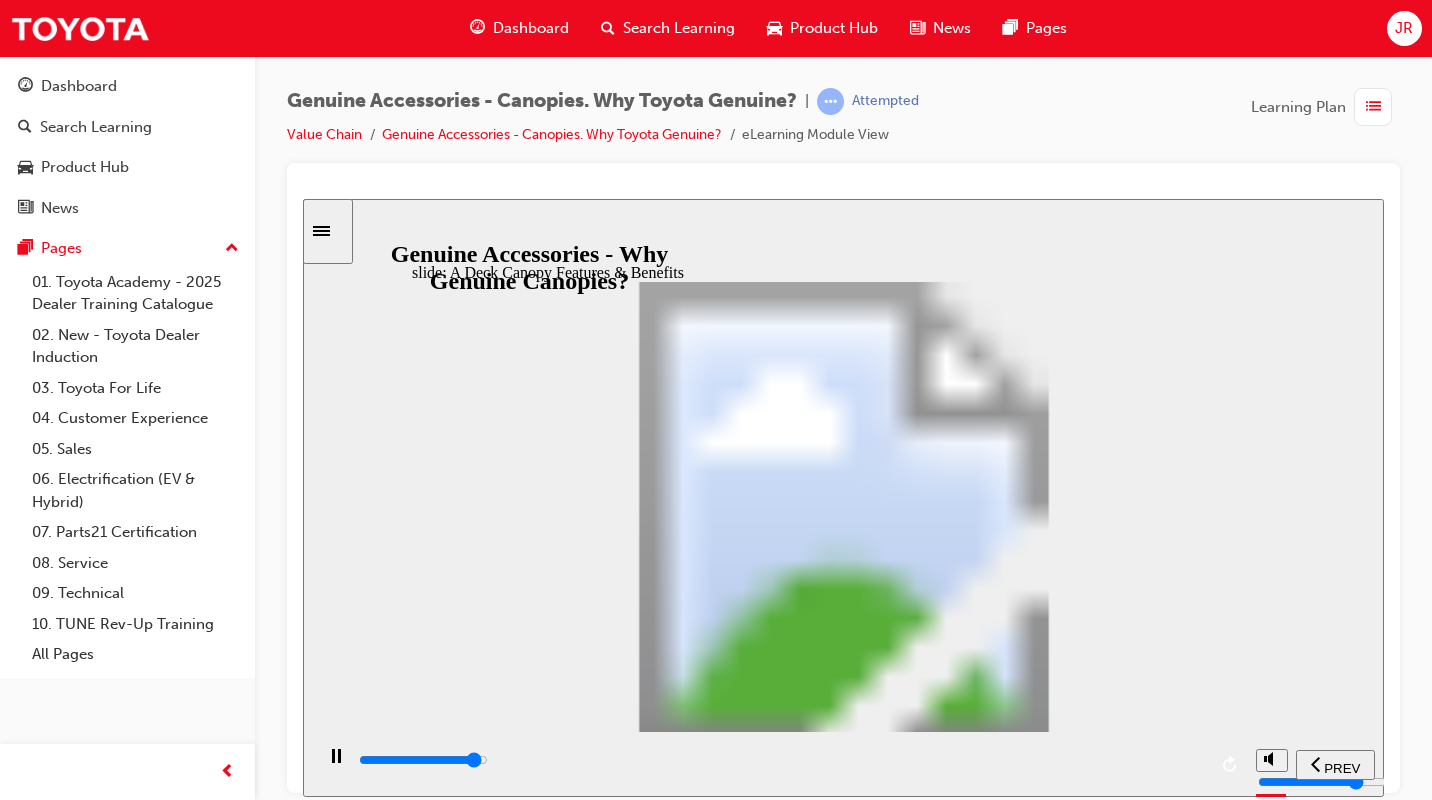 click 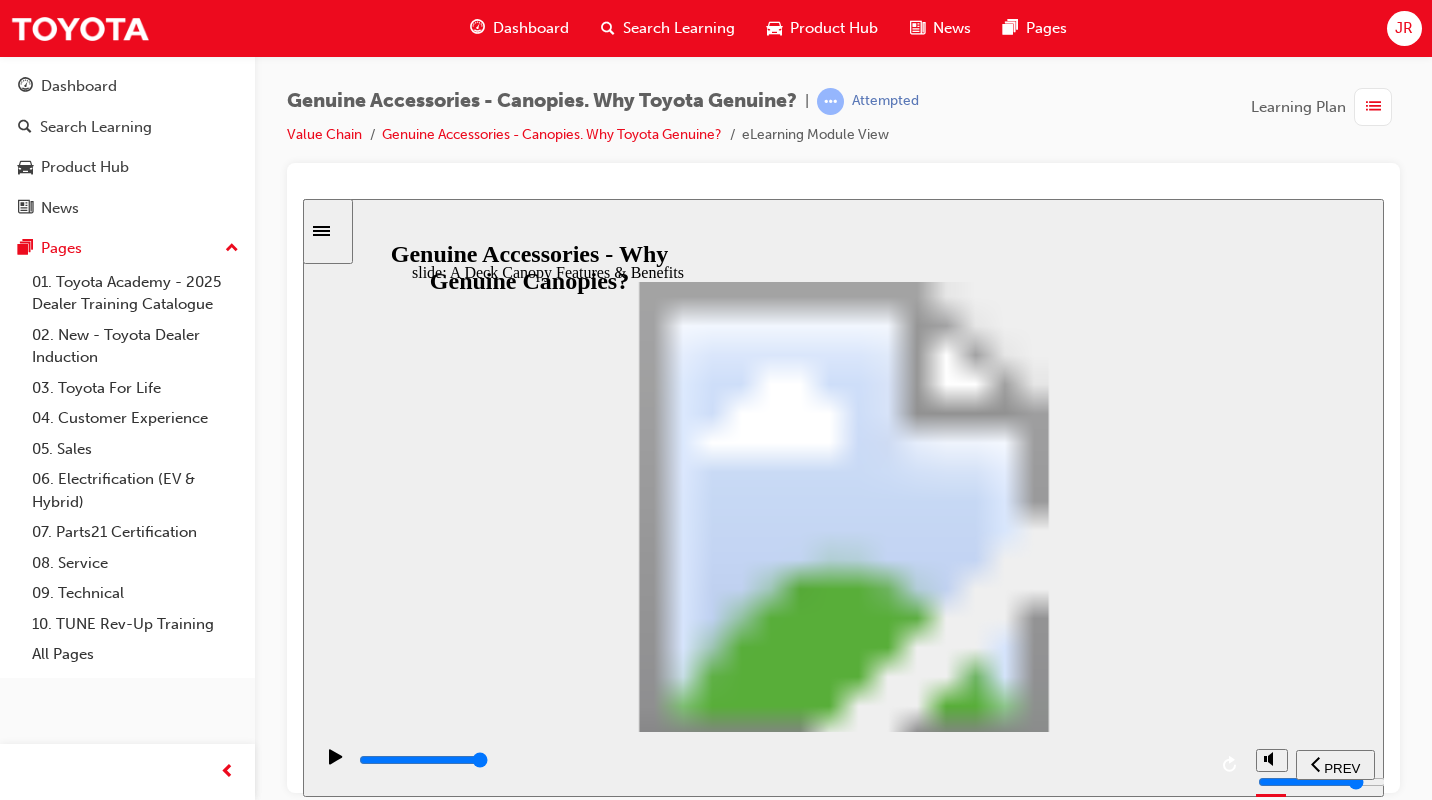 click 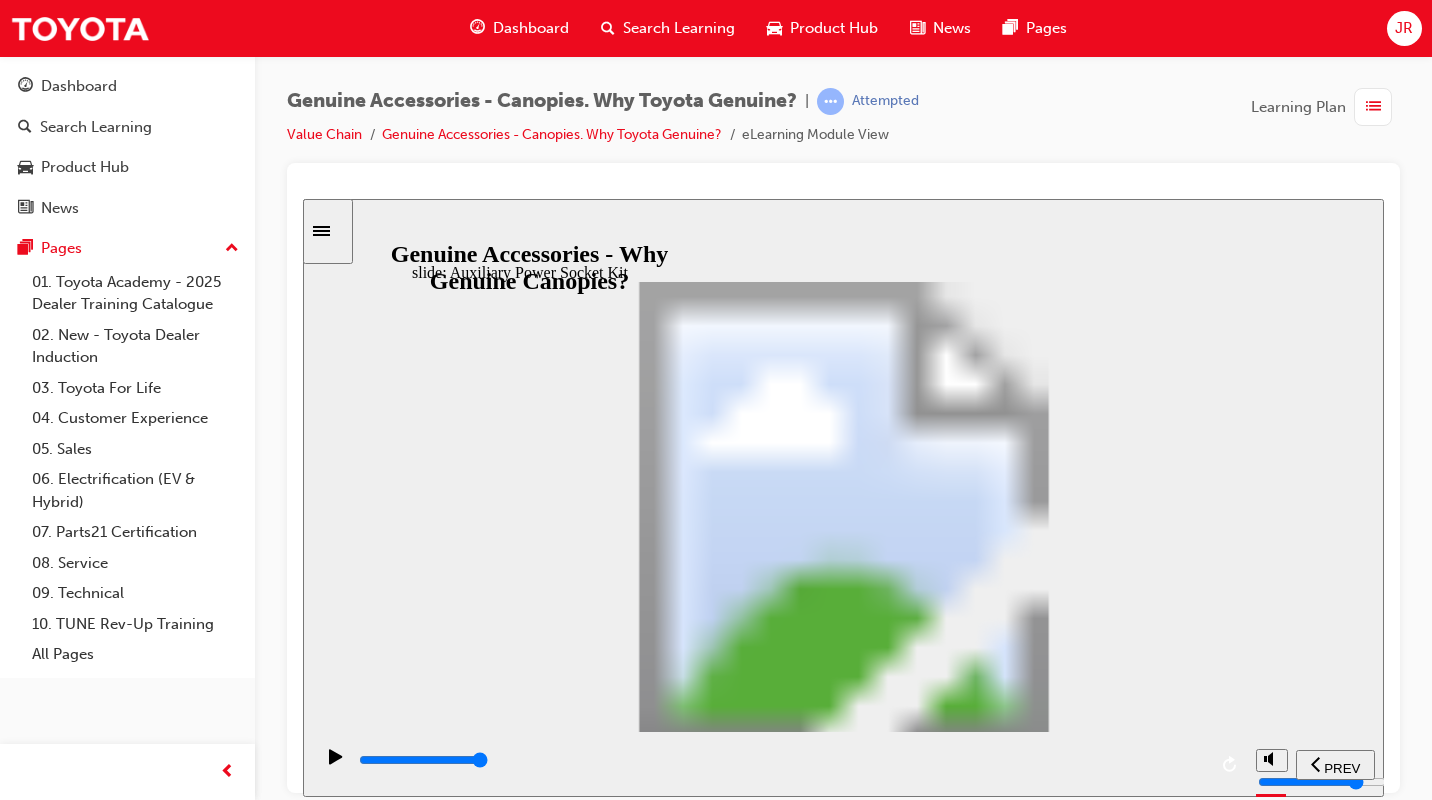 click 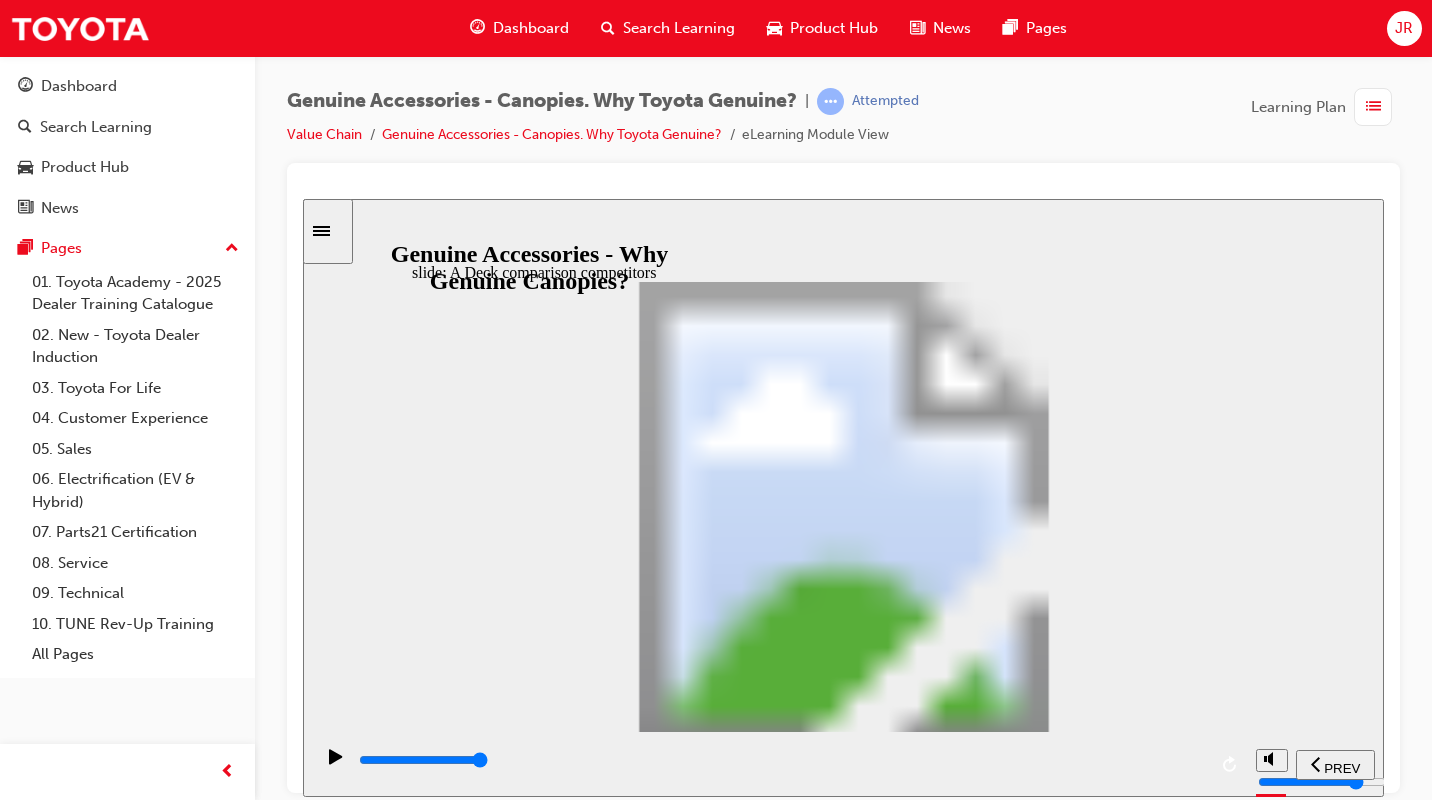 click 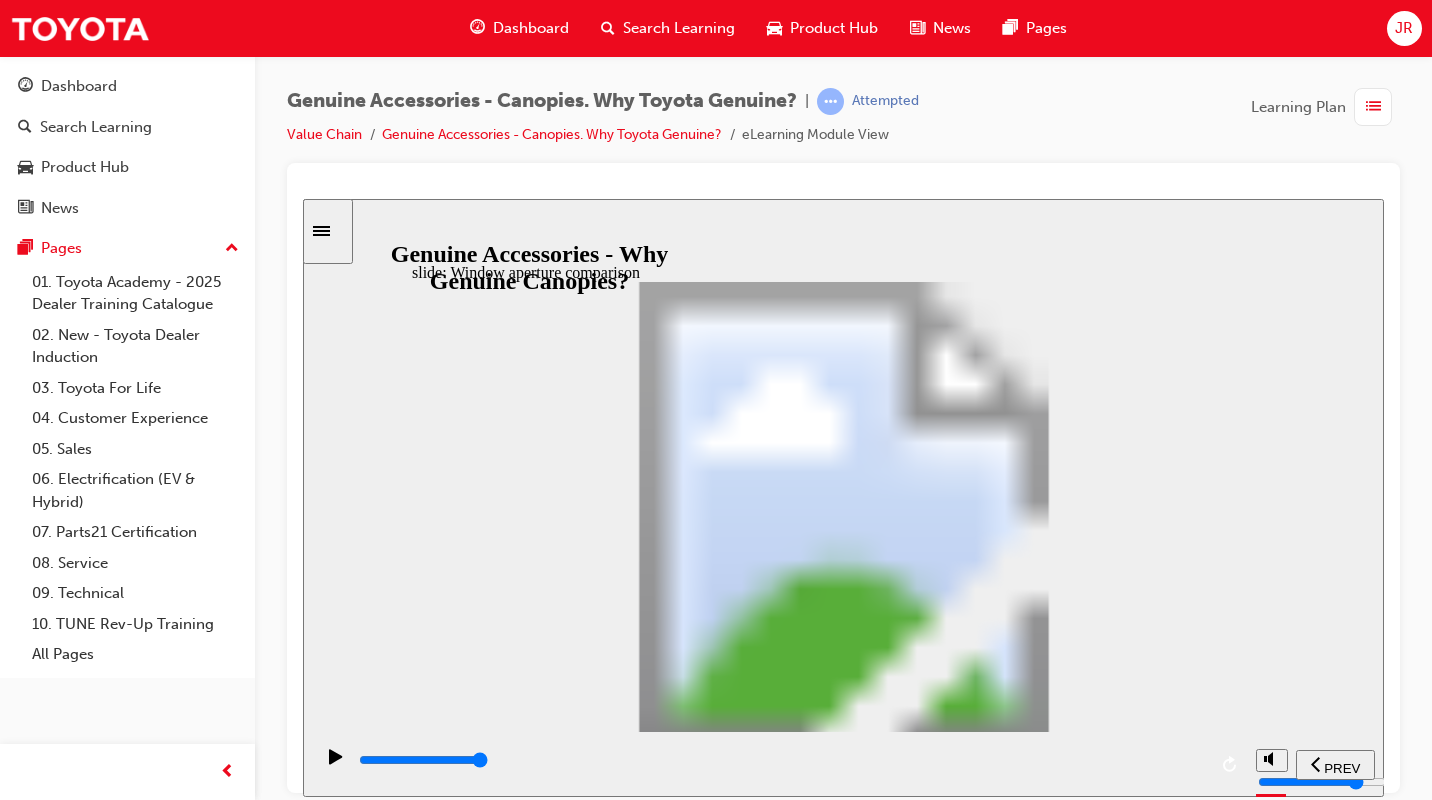 click 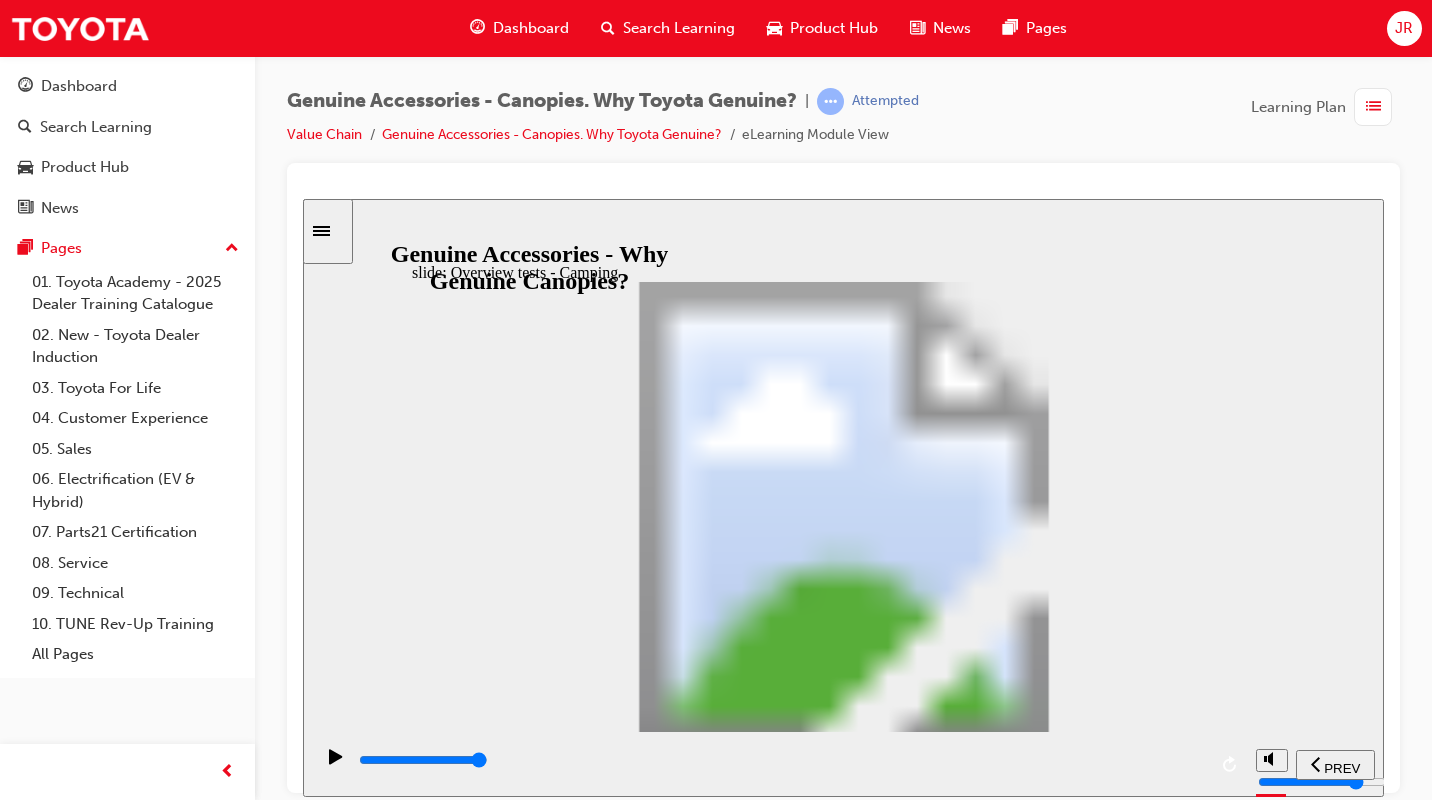click 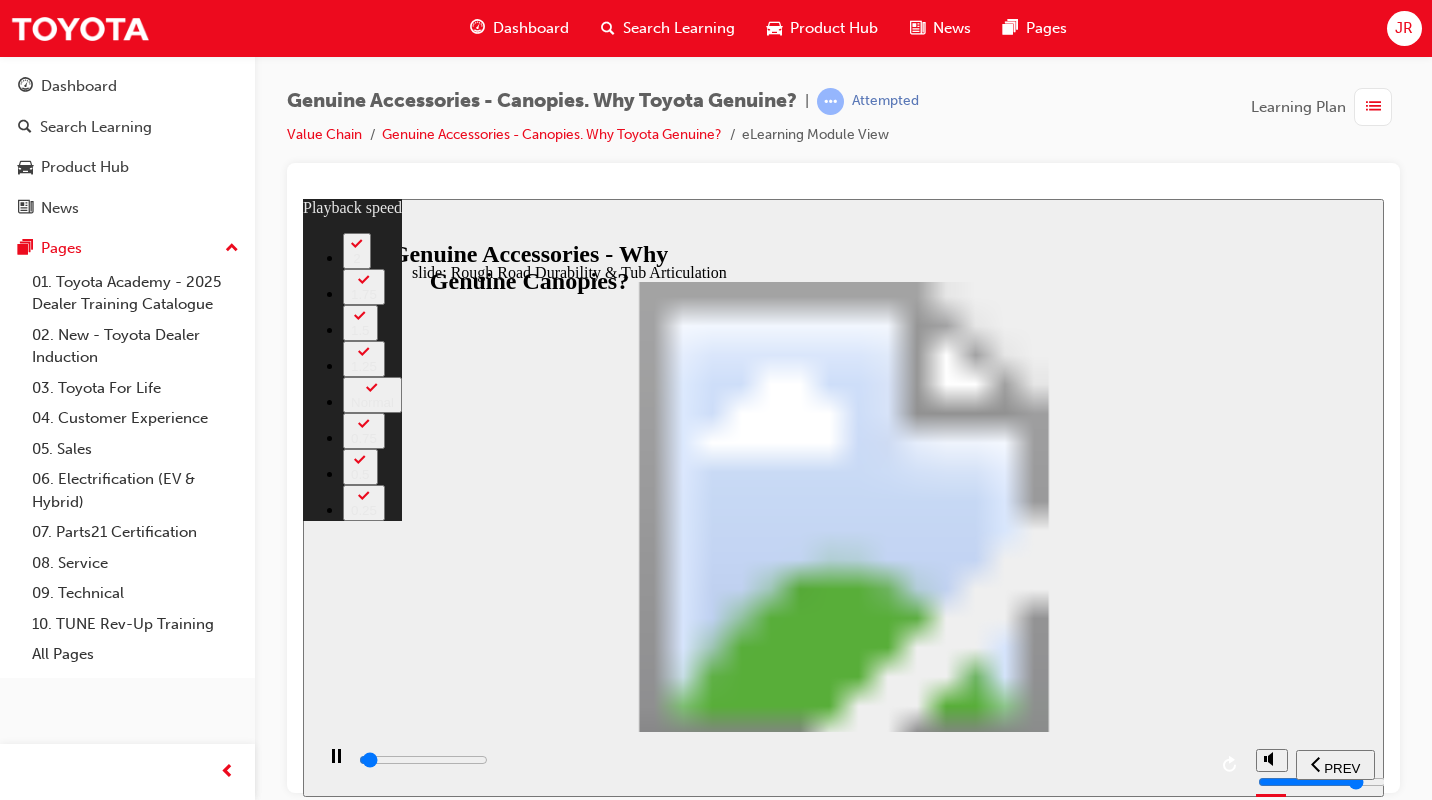 type on "1100" 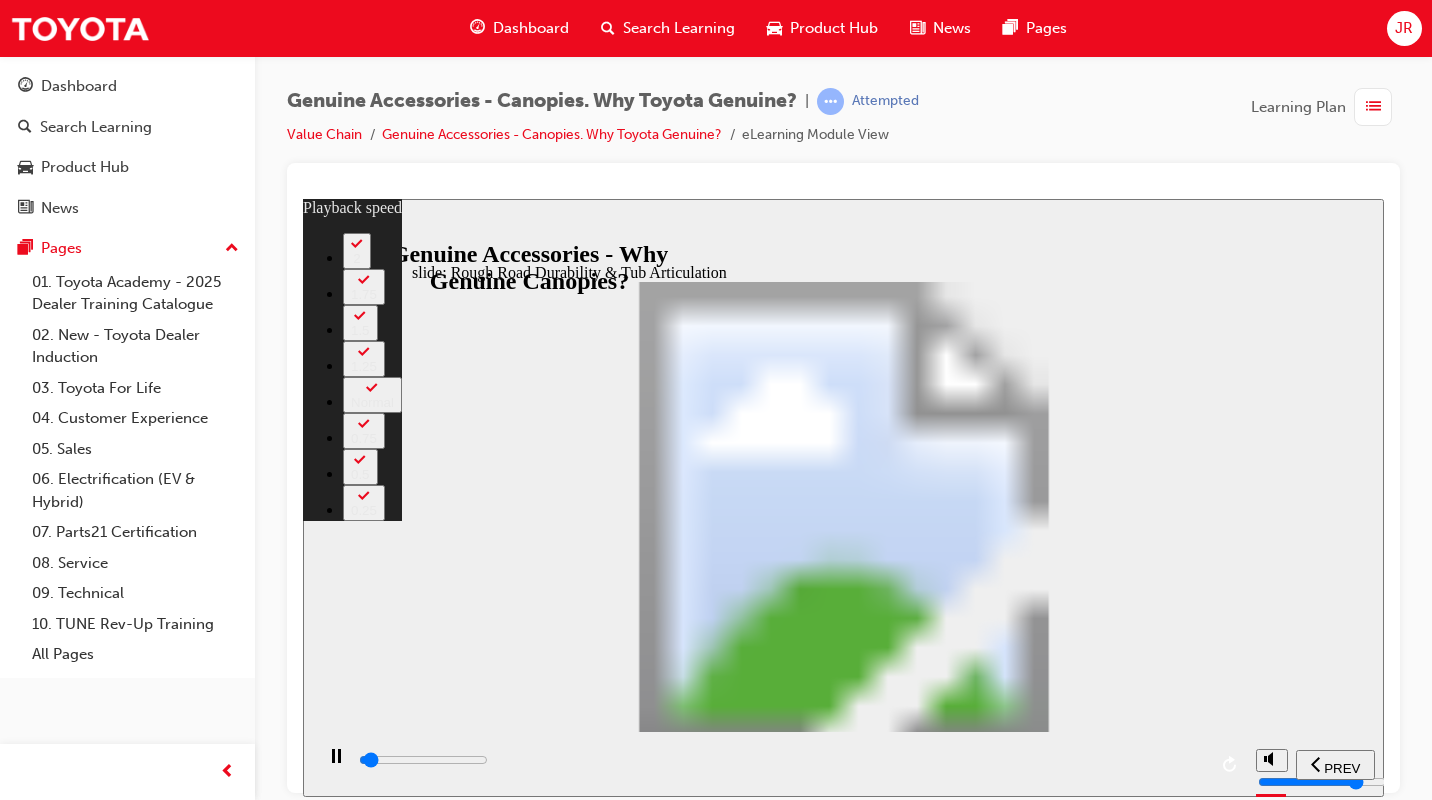 type on "1200" 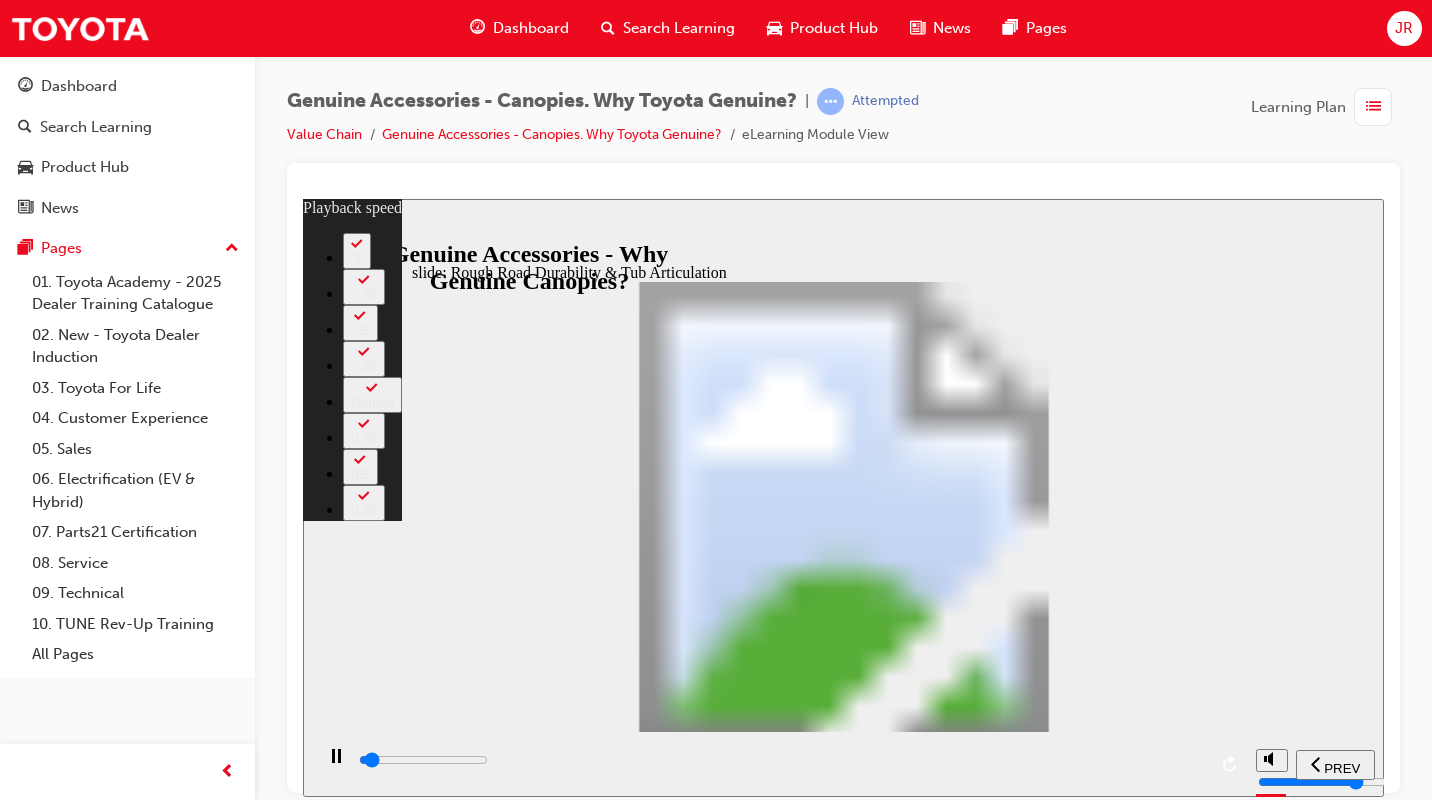 type on "1500" 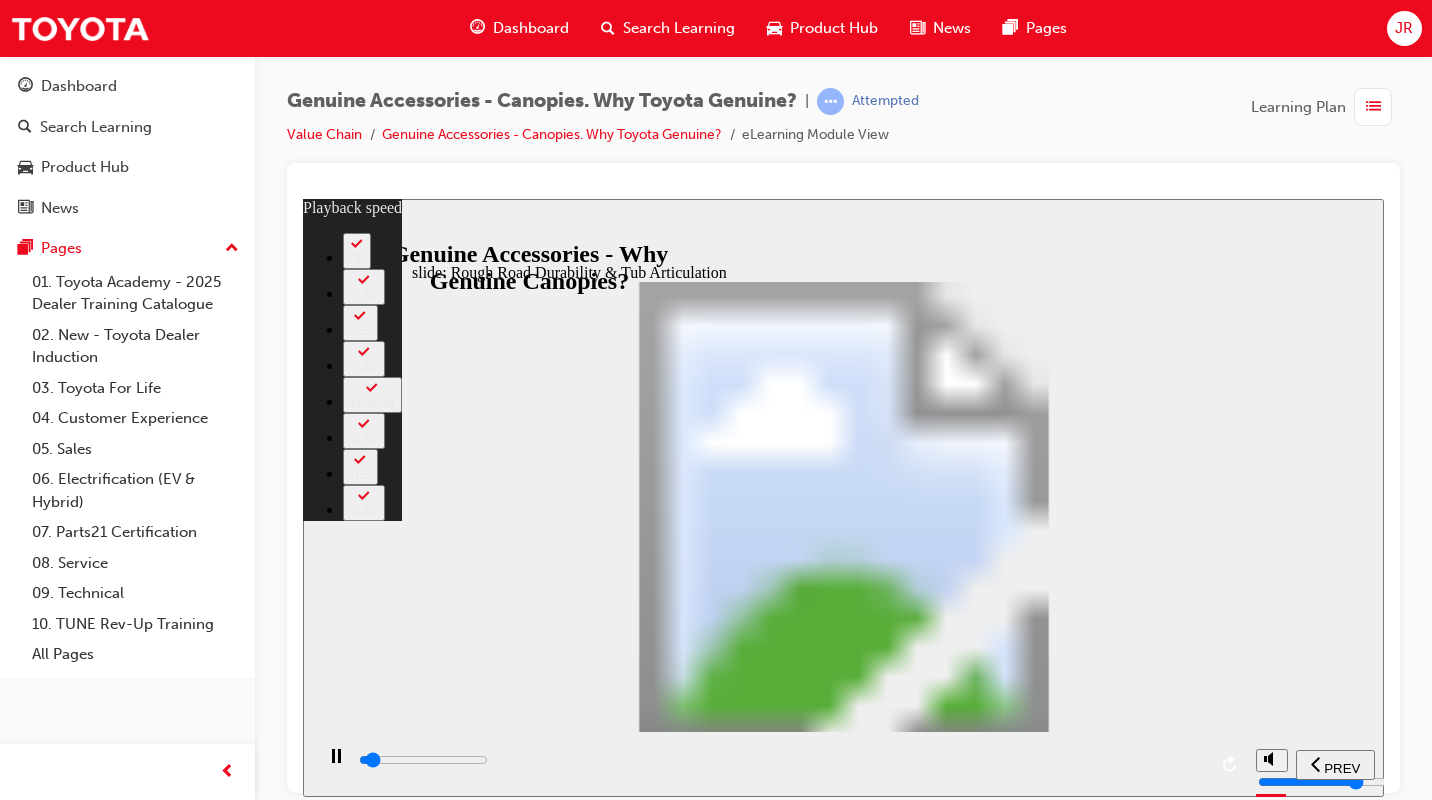 type on "1800" 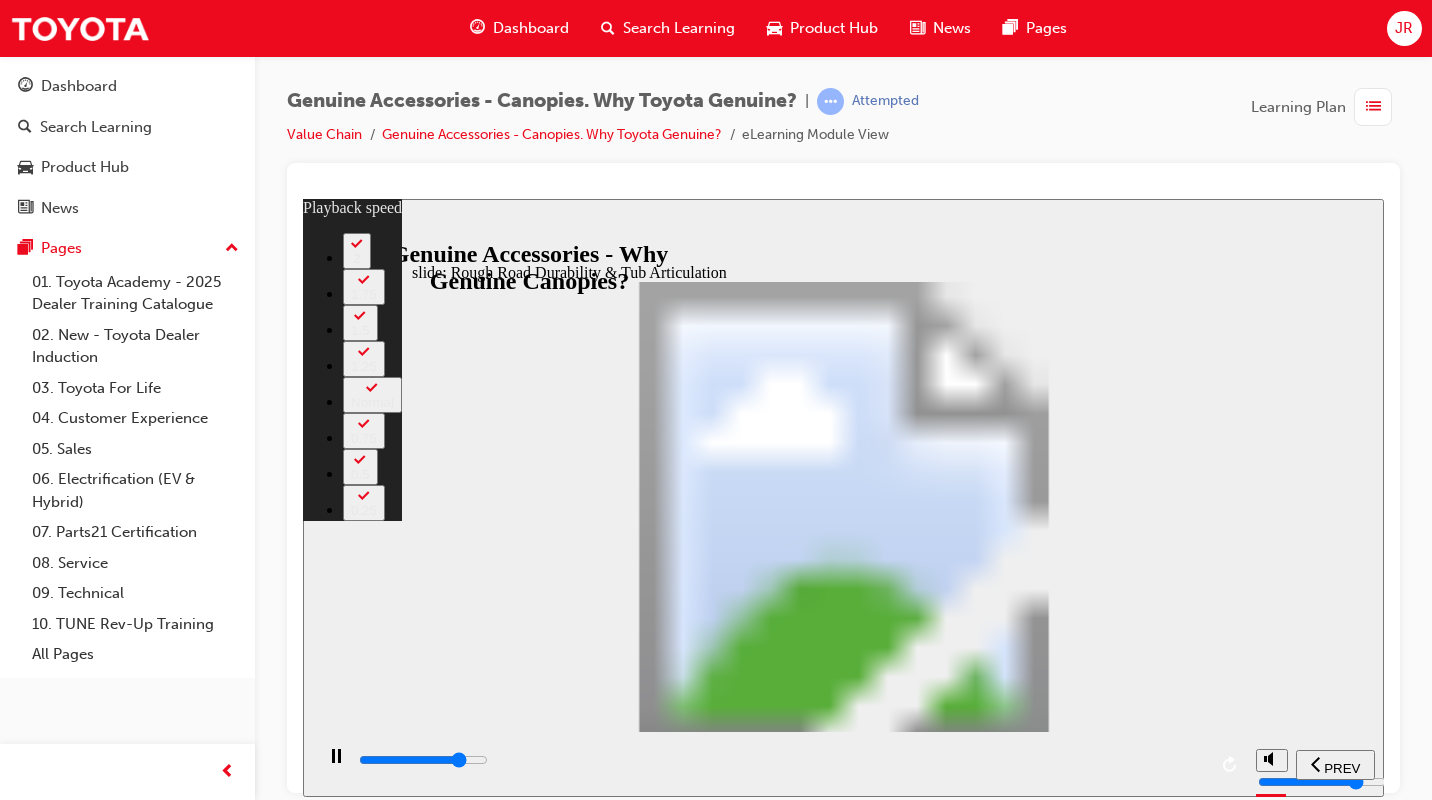 click 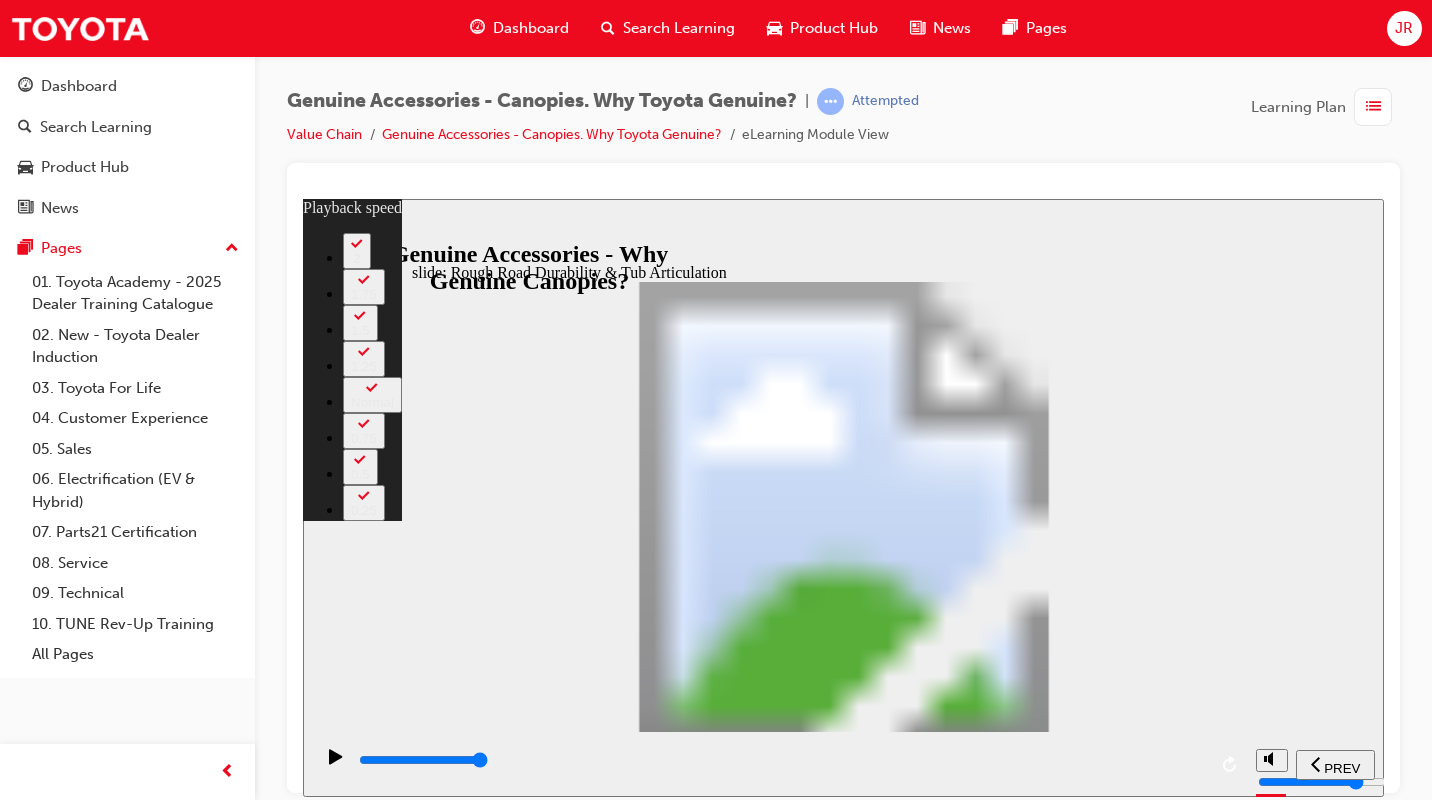 click on "Tested to  Toyota Standards Canopy Rough Road Durability Test To validate Canopy  structural strength &  durability  while ensuring  tment  o Canopy  does not negatively eect Tub articulation. Testing conducted in [GEOGRAPHIC_DATA]’s [GEOGRAPHIC_DATA] area on  rough & corrugated  roads  over a period o  several months . Canopy Rough Road Durability Test ensures  durability matches  Life of Vehicle  and  driving dynamics are  not  negatively eected  when tting Toyota Genuine Canopy. 00:00 01:00 / 01:14 Playback speed 2 1.75 1.5 1.25 Normal 0.75 0.5 0.25 Tub Articulation   independent o cab Tub Articulation: The cabin and tub move and ex  independently o each other." at bounding box center (844, 1653) 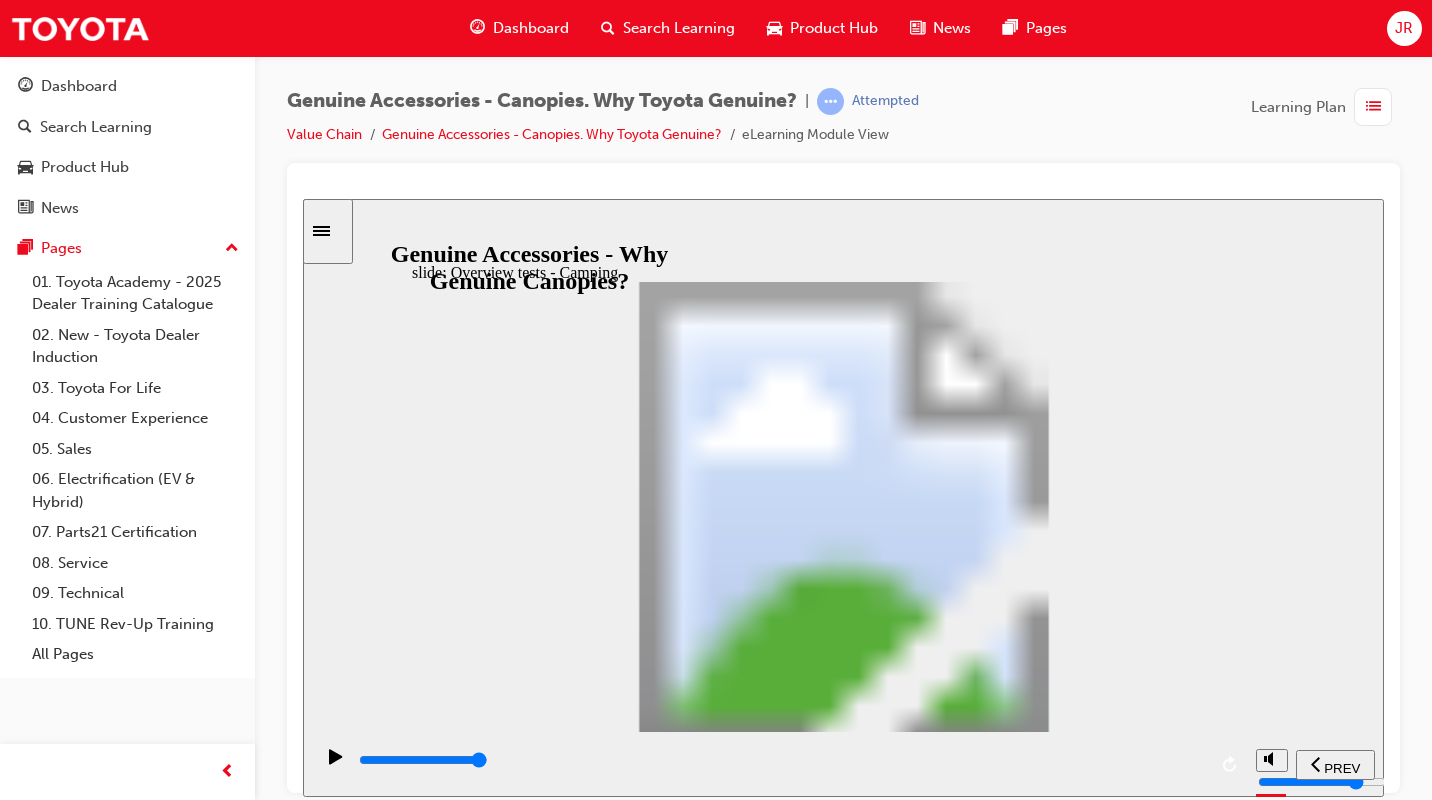 click 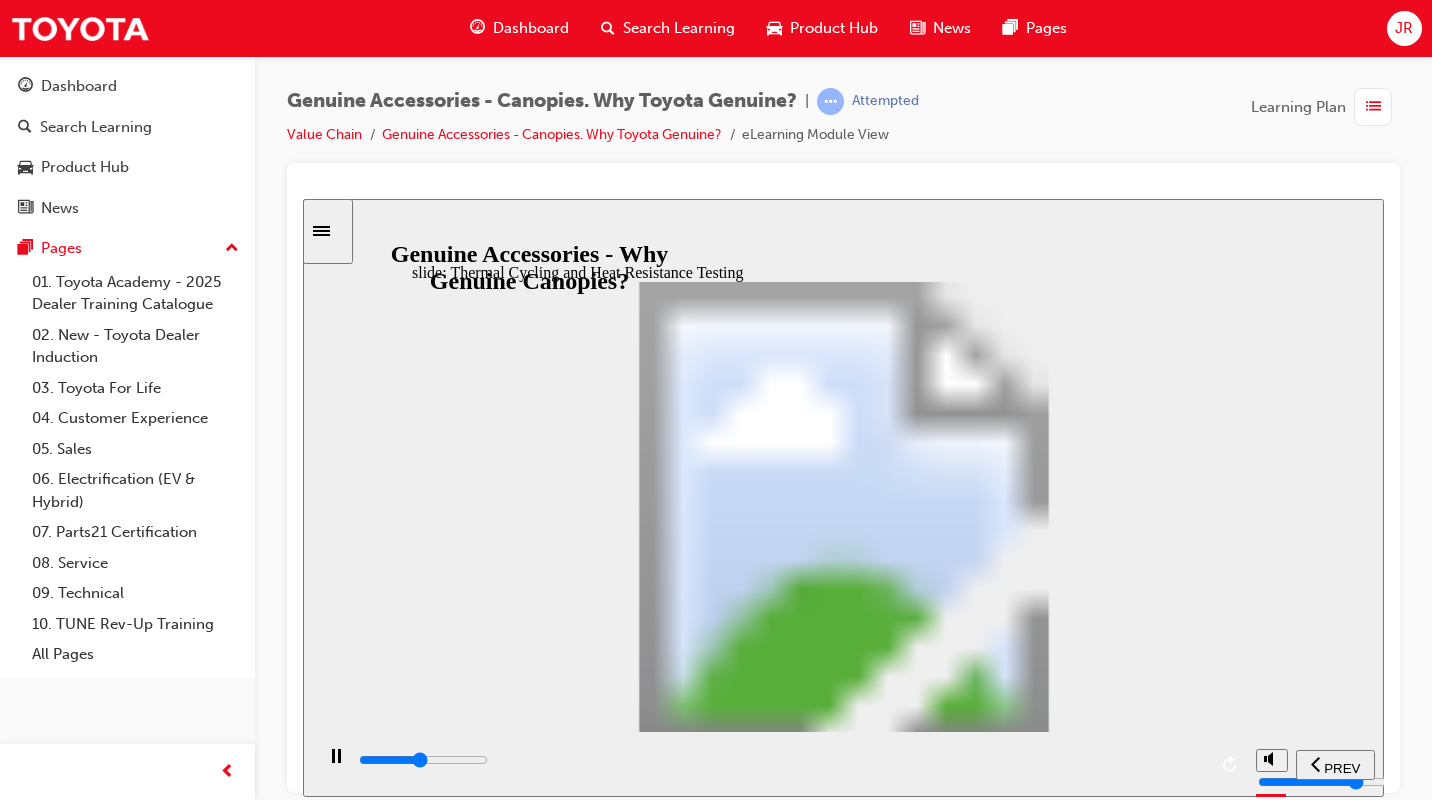 click 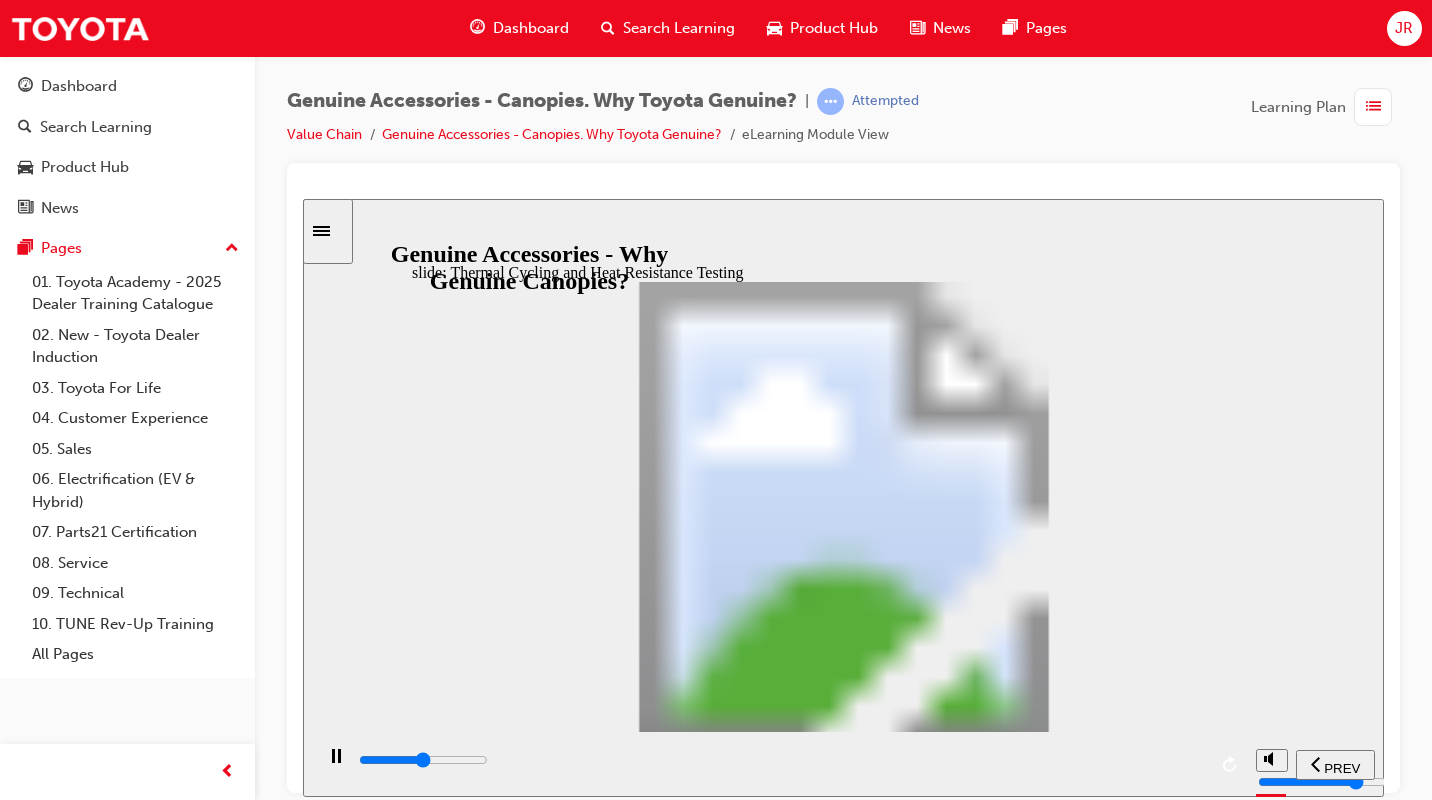 click 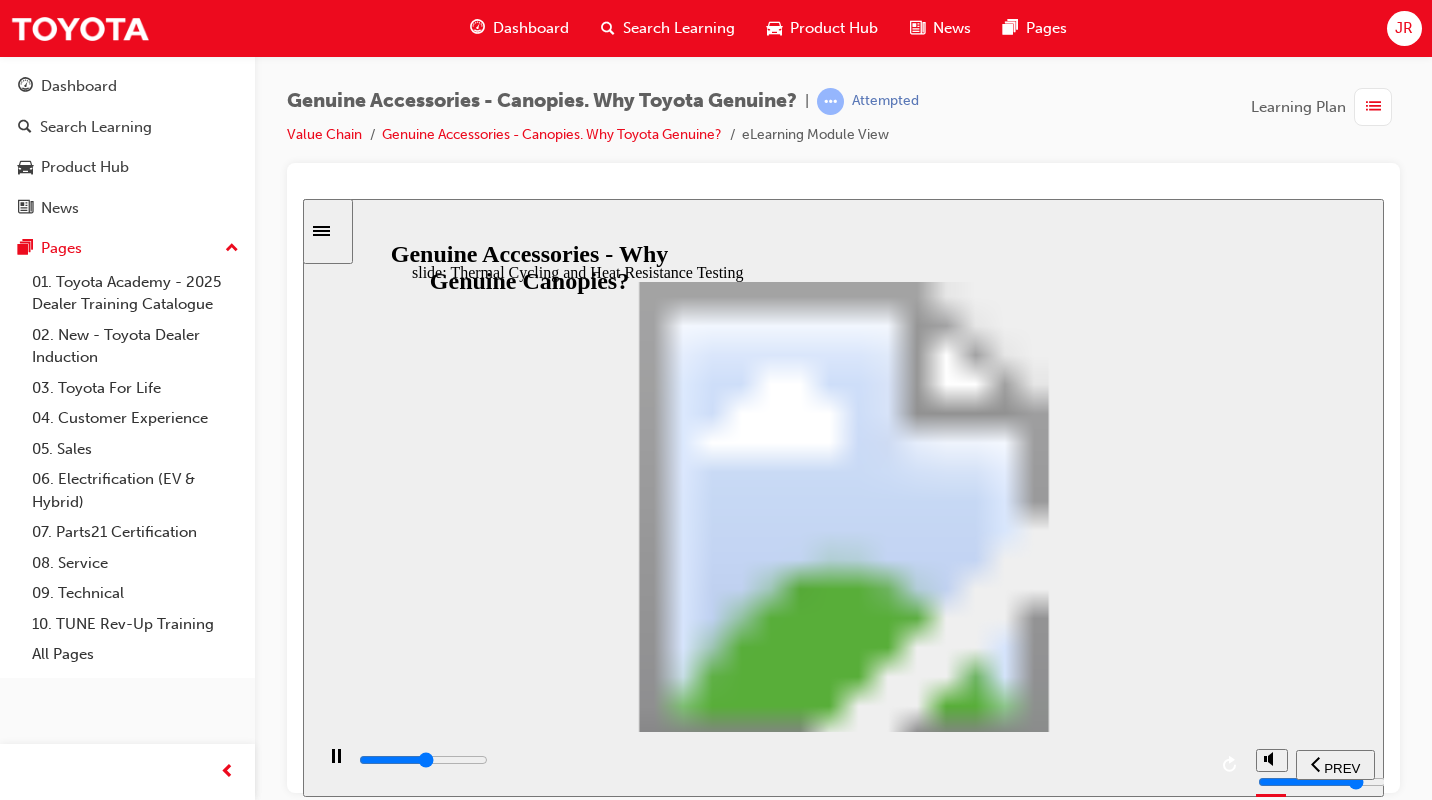 click 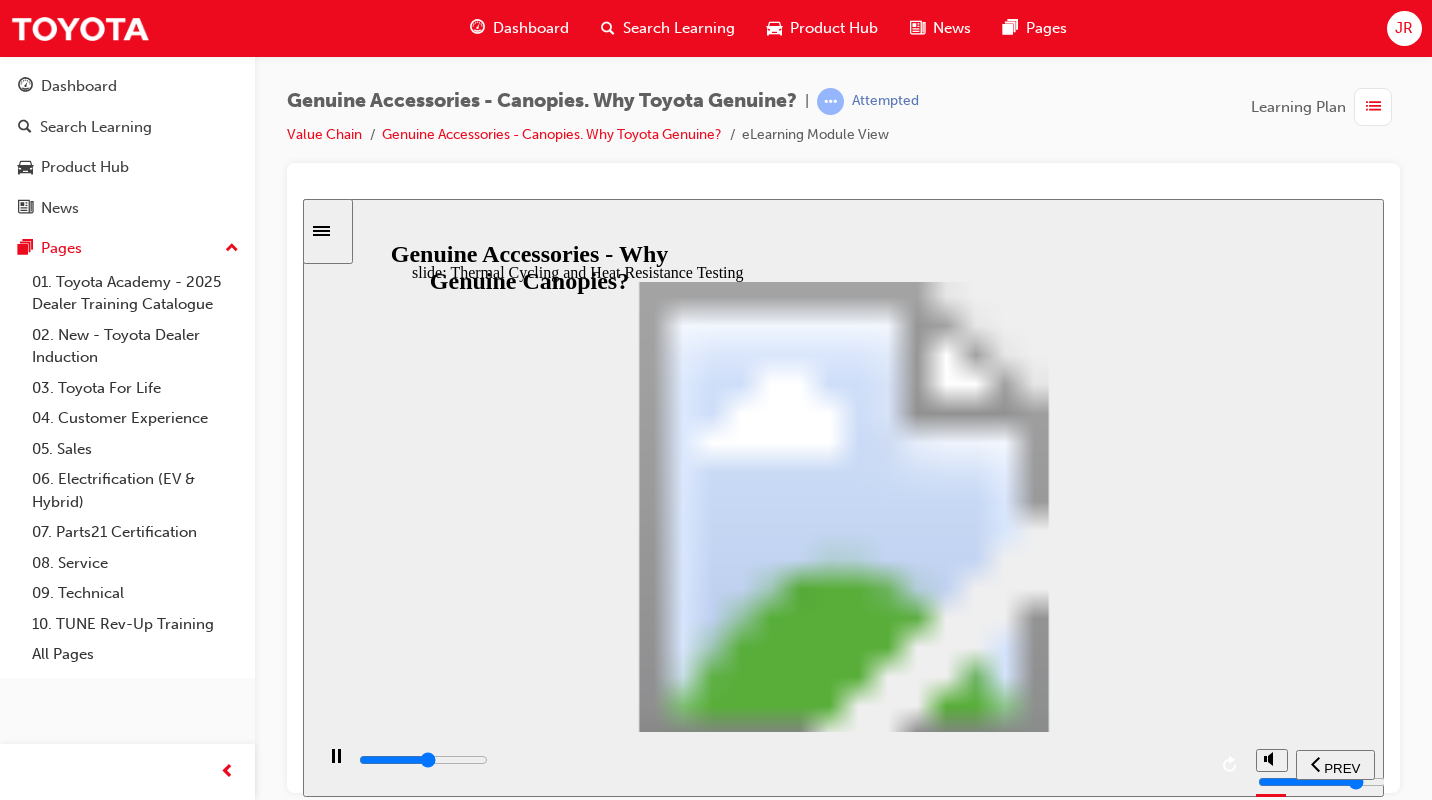 click 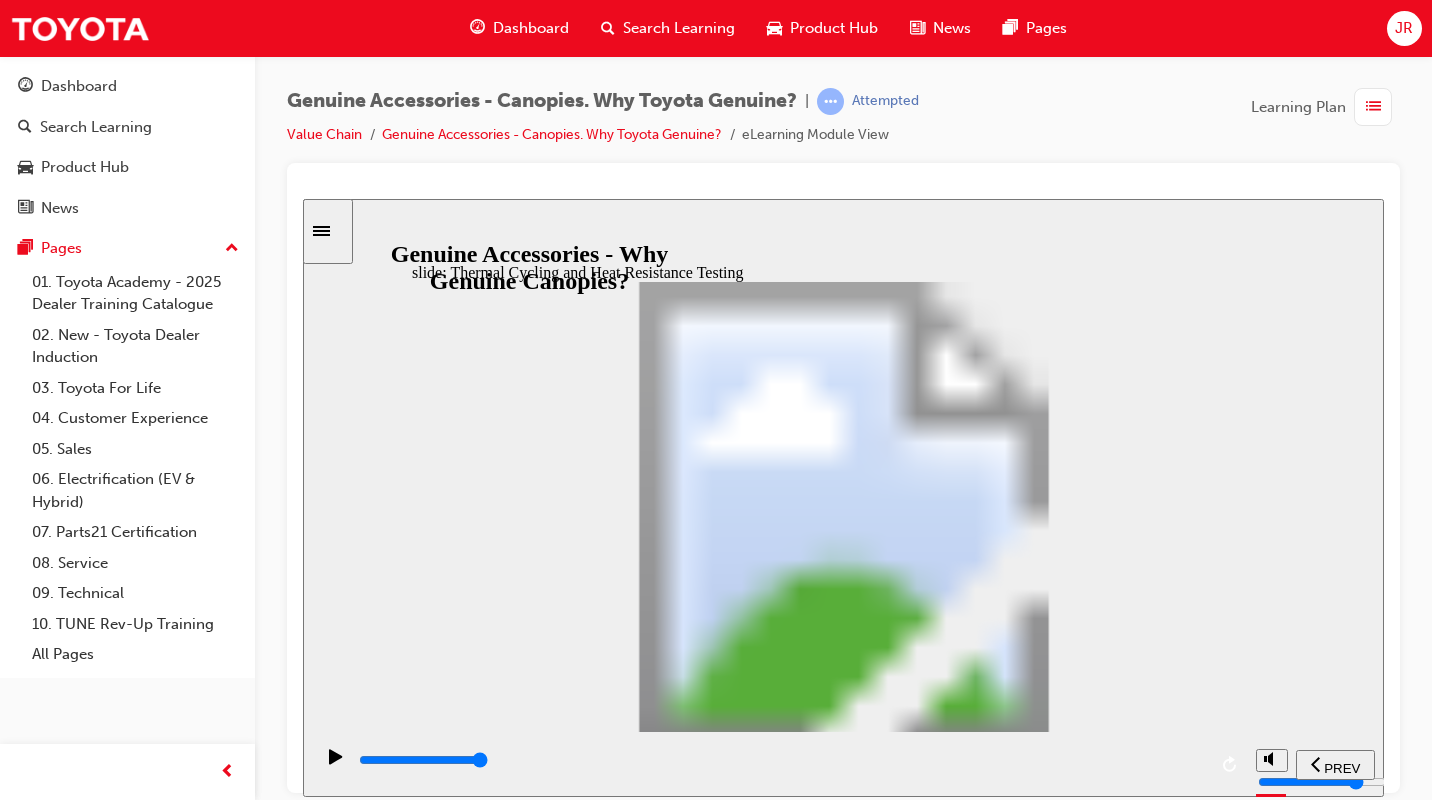 click at bounding box center (336, 765) 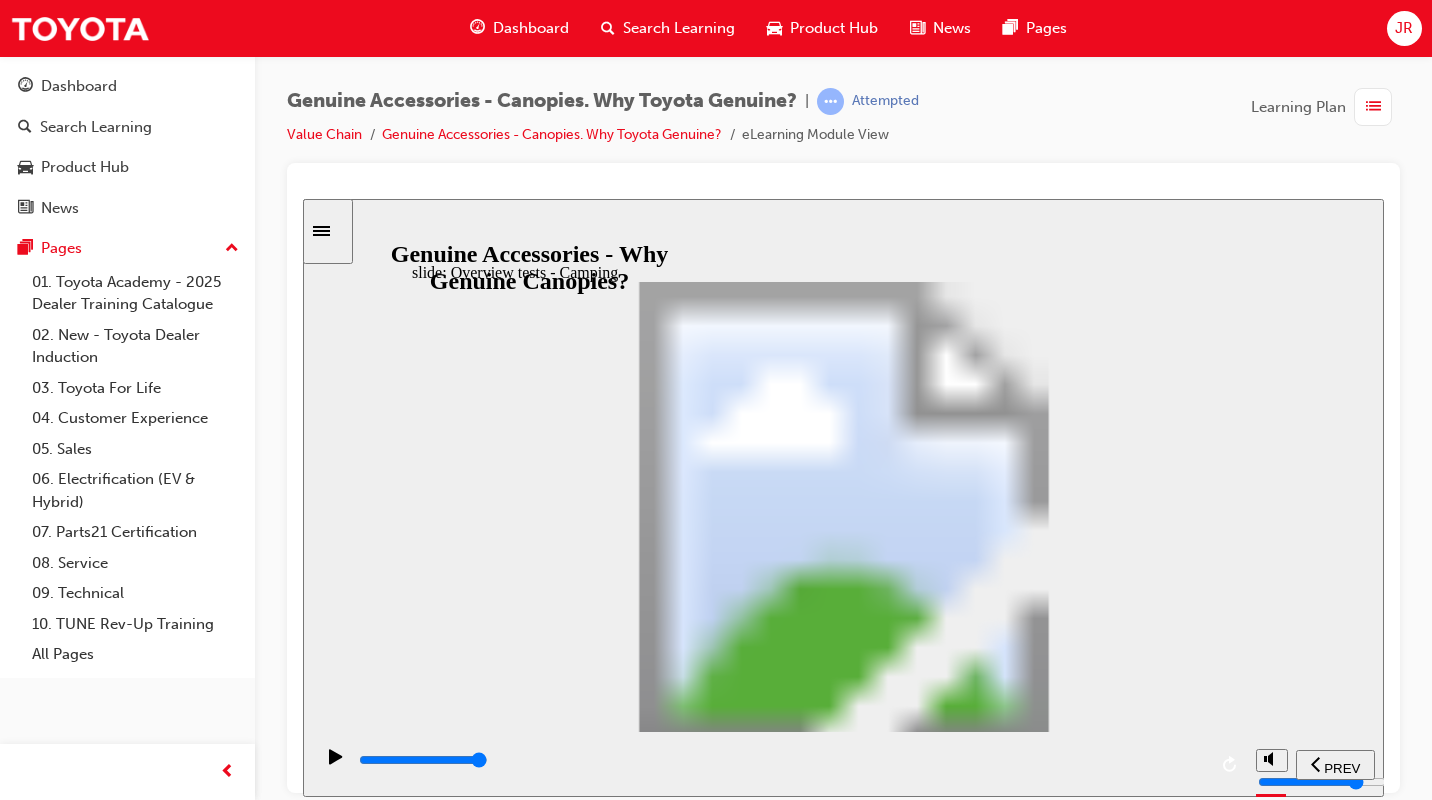 click 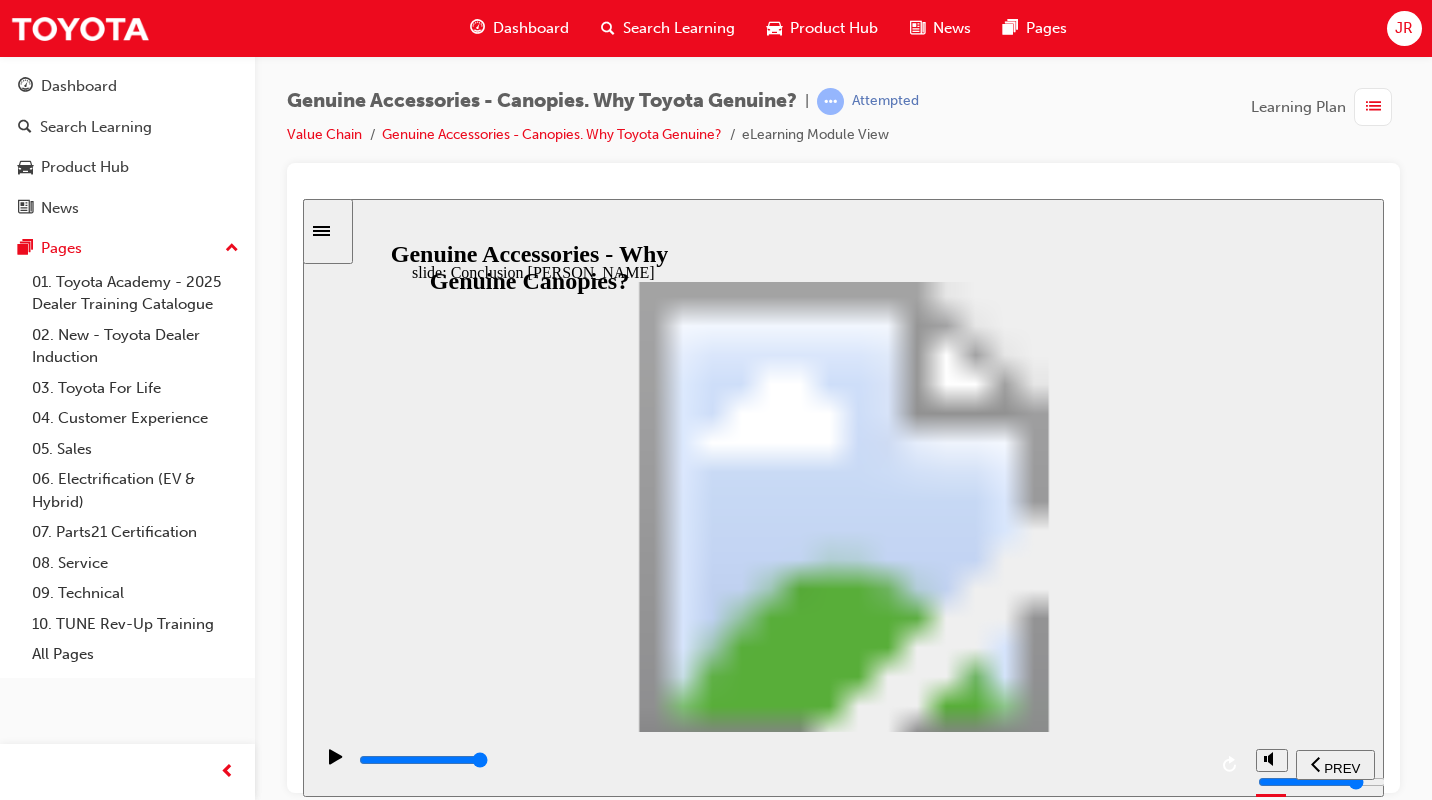 click 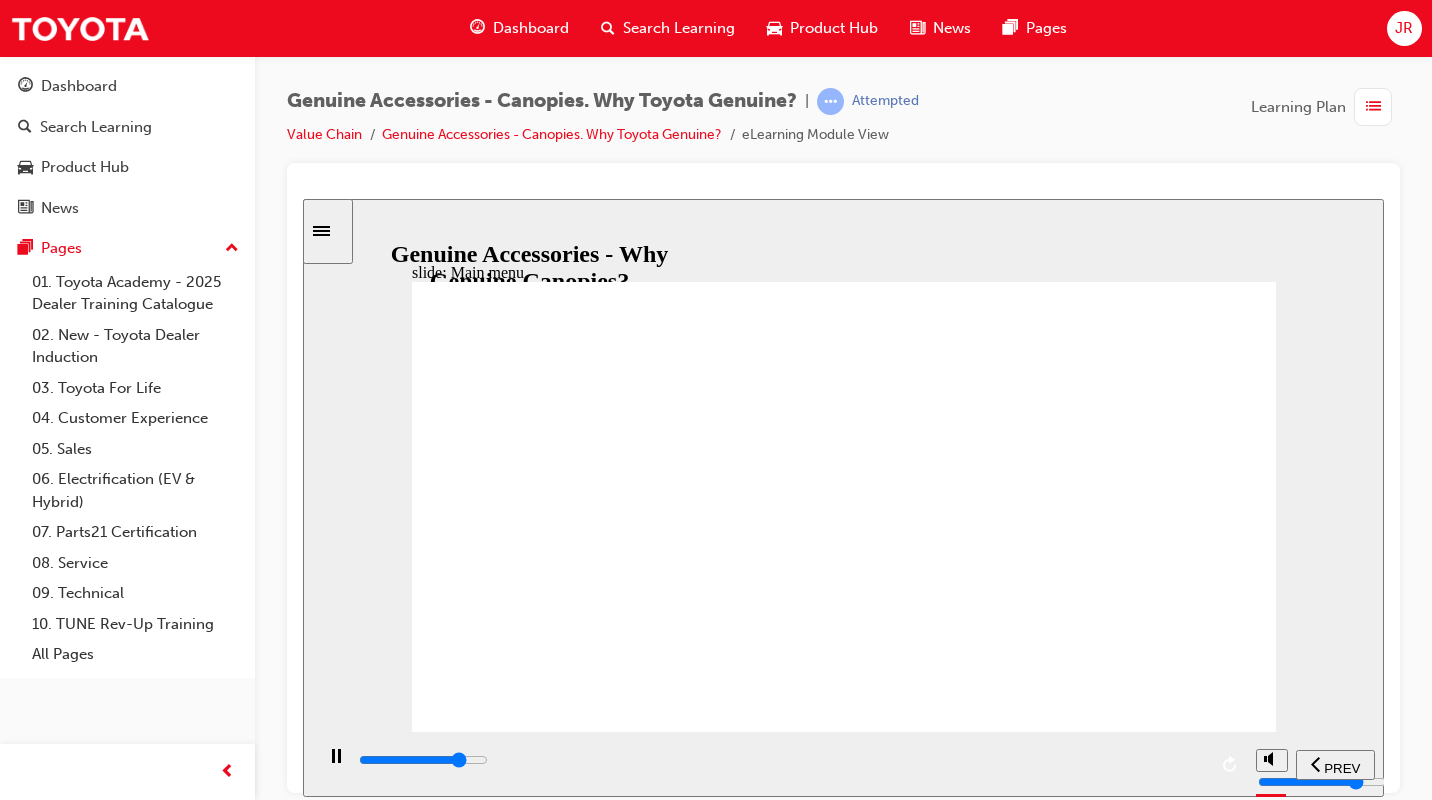 click 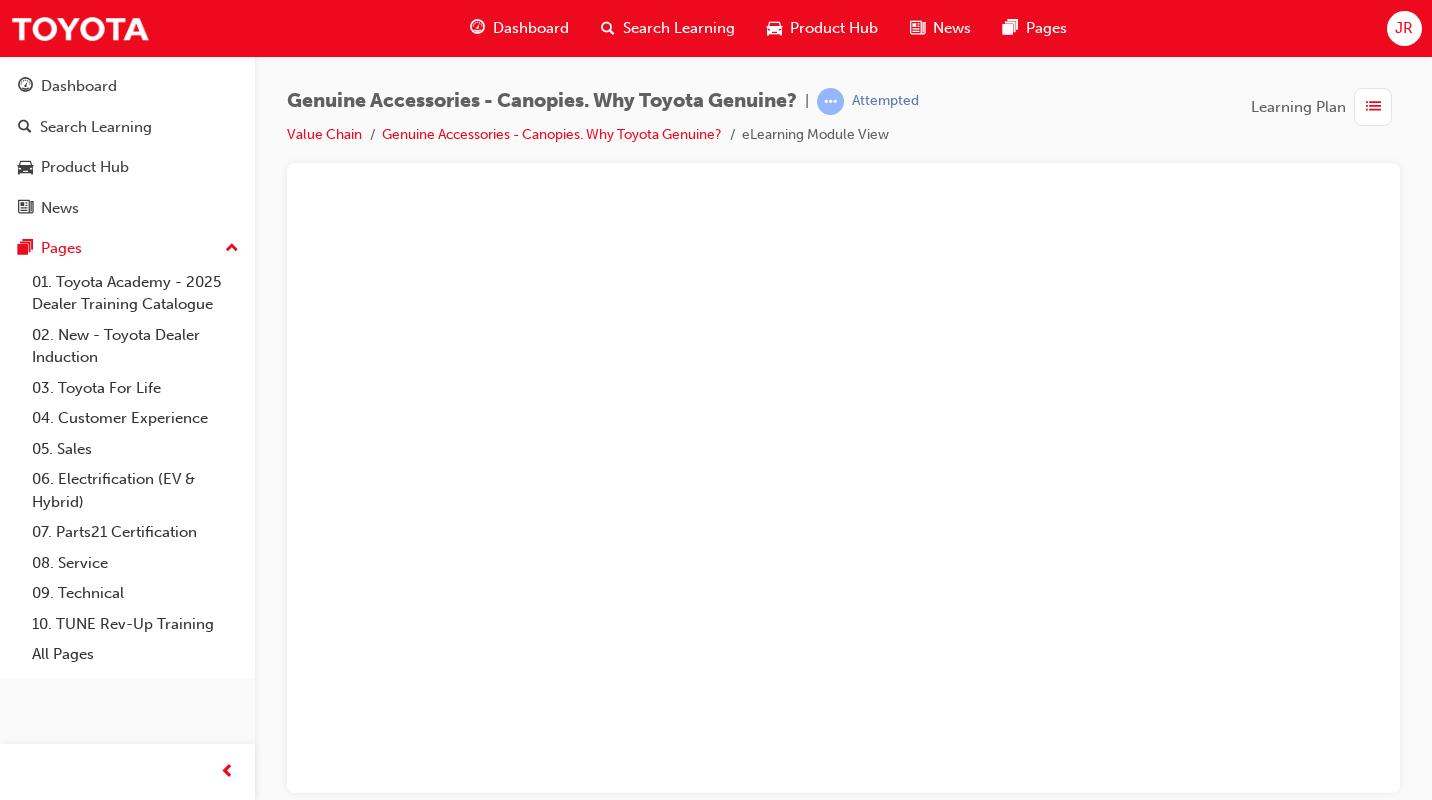 scroll, scrollTop: 0, scrollLeft: 0, axis: both 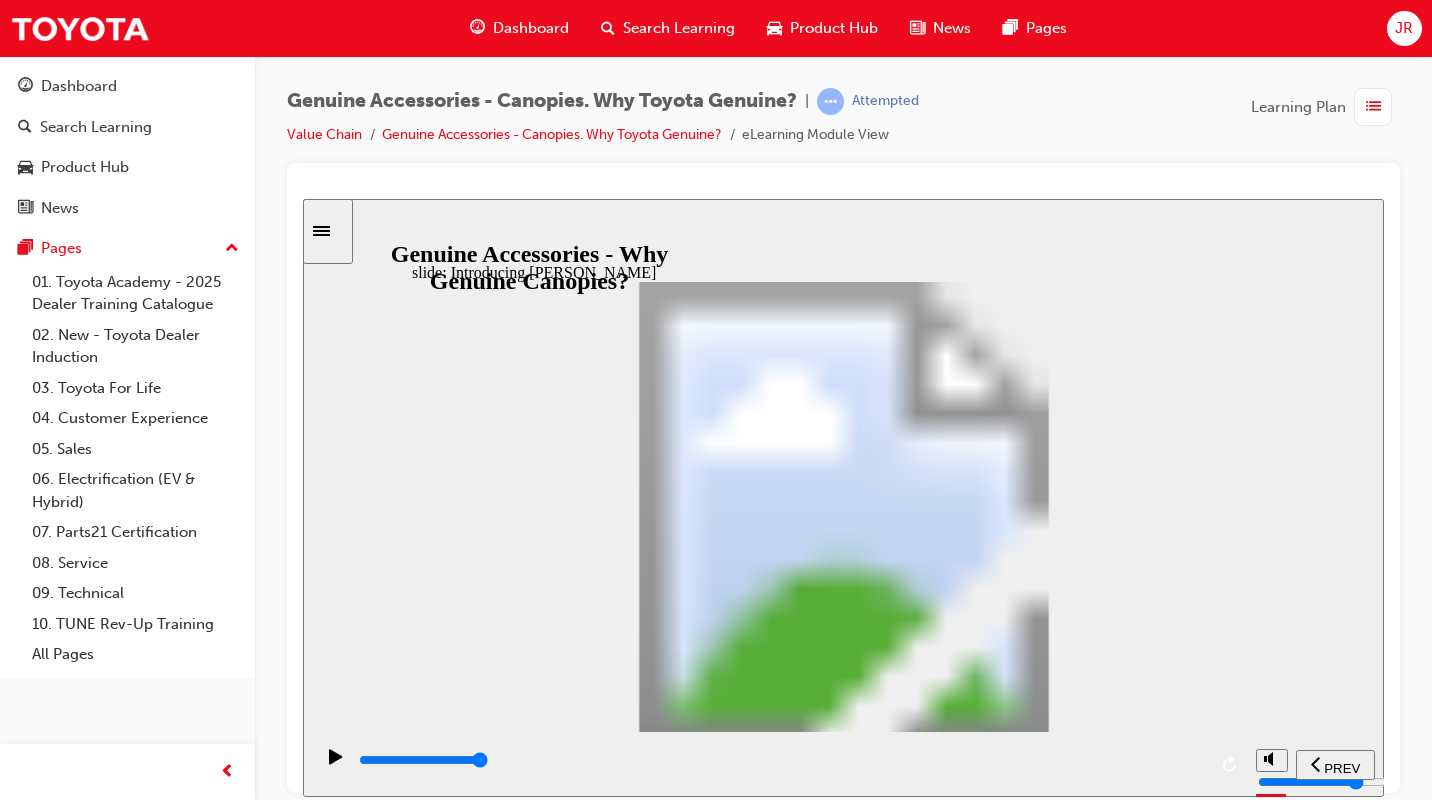 click 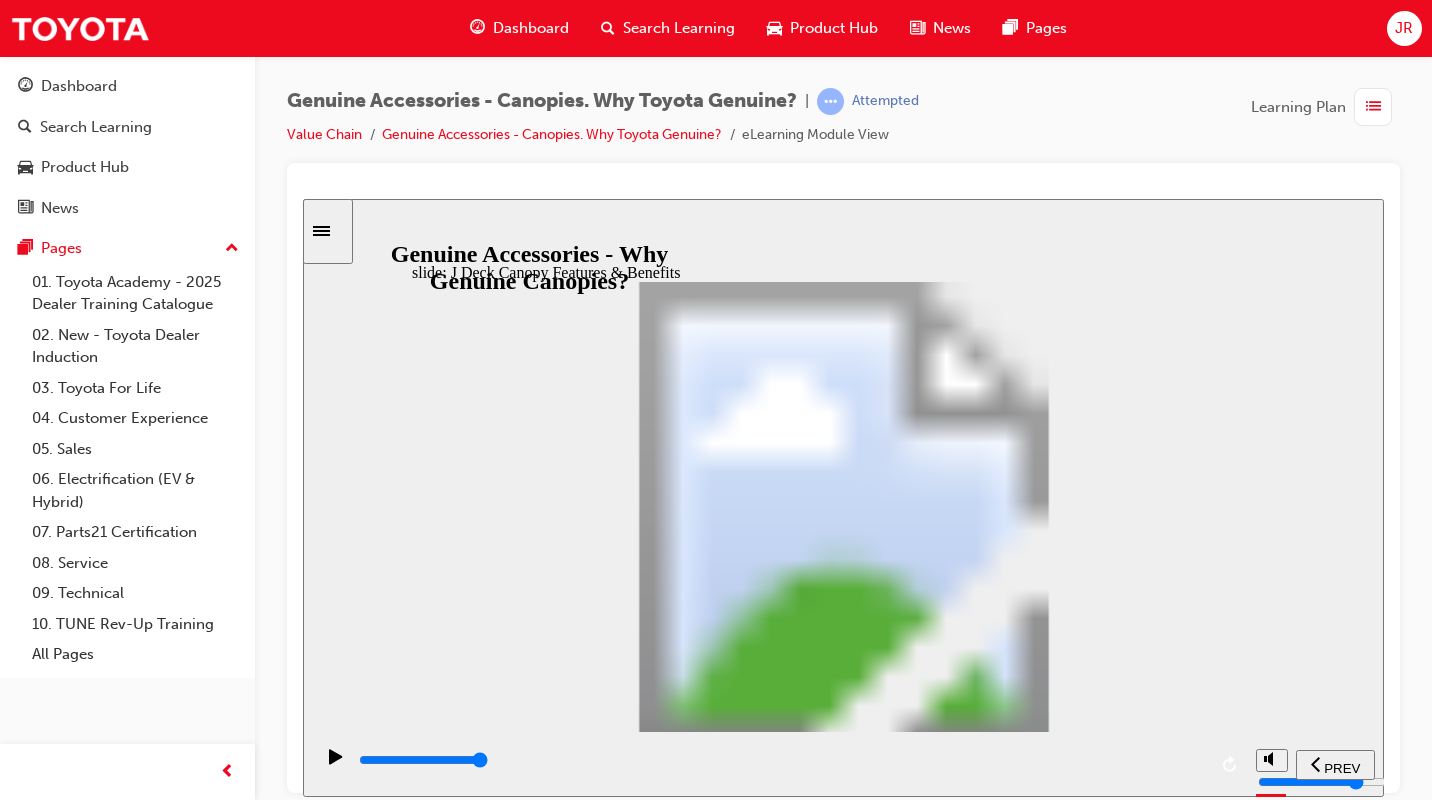 click 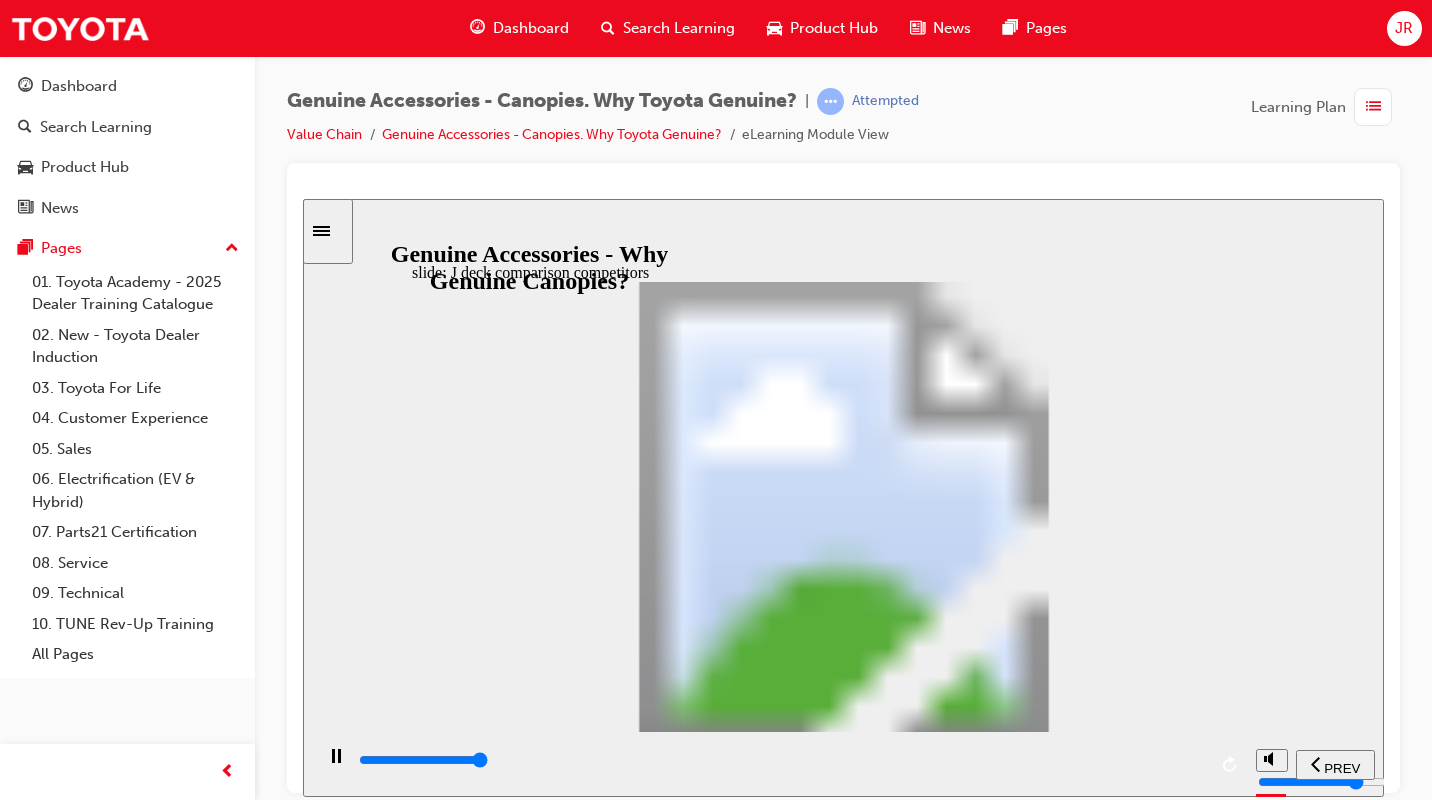 click 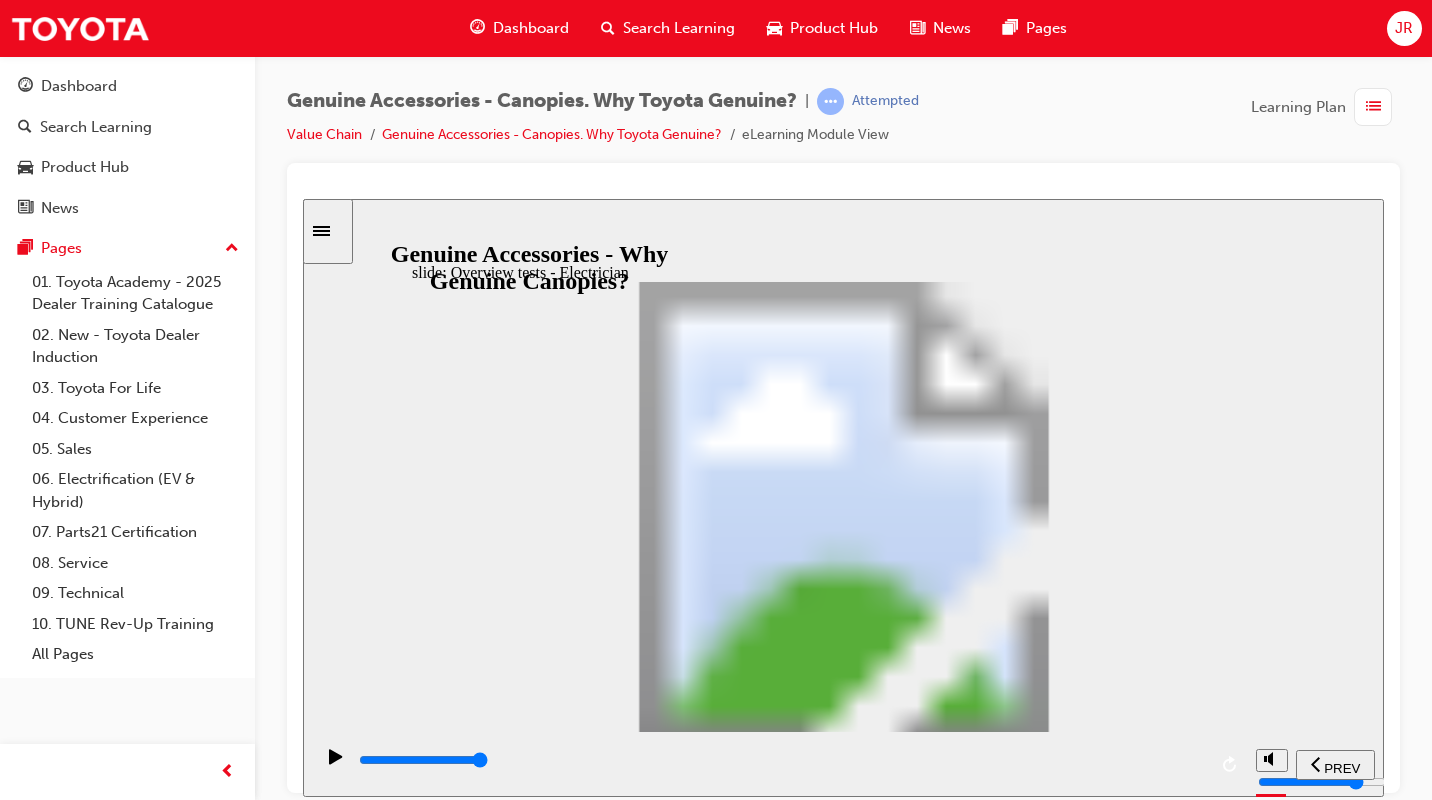 click 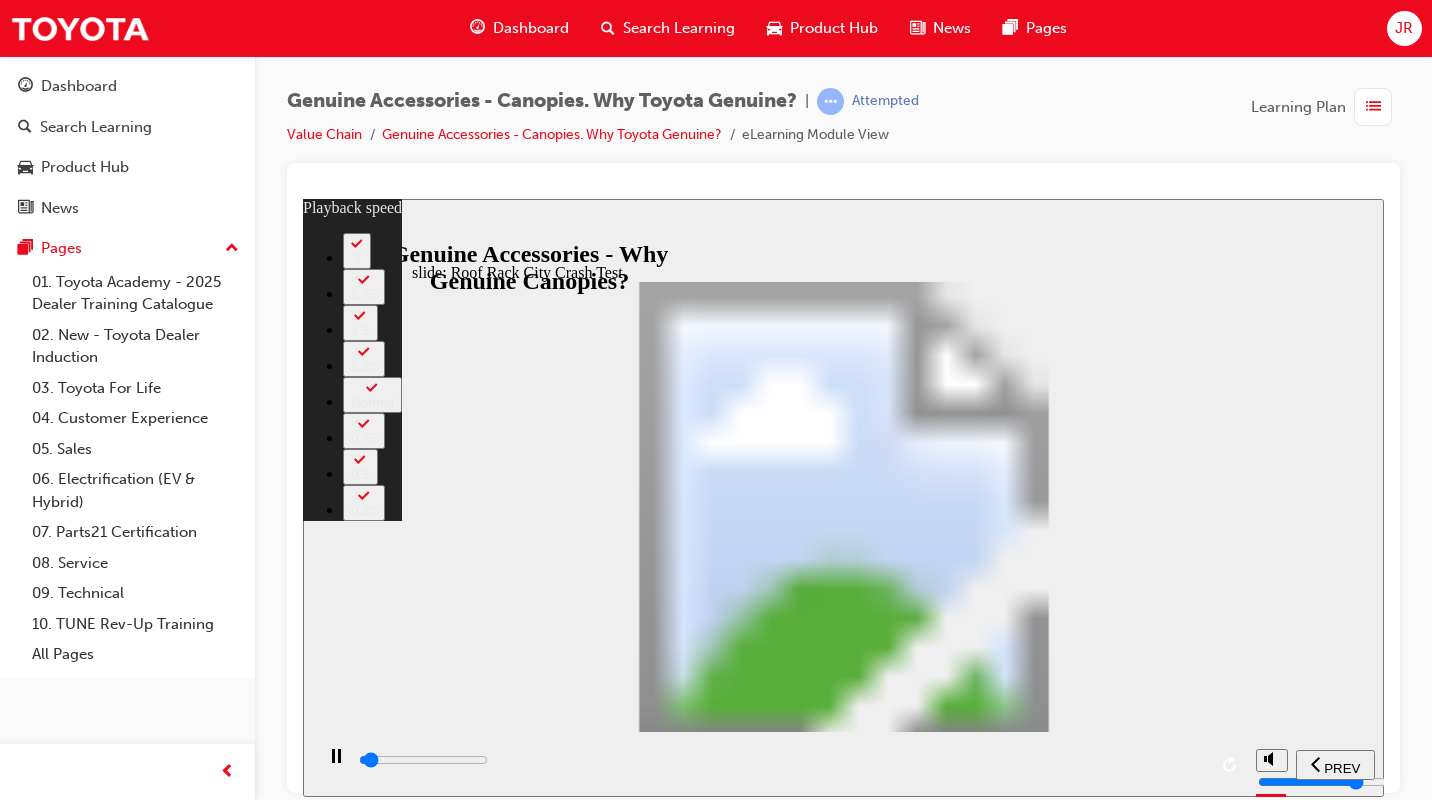 type on "1600" 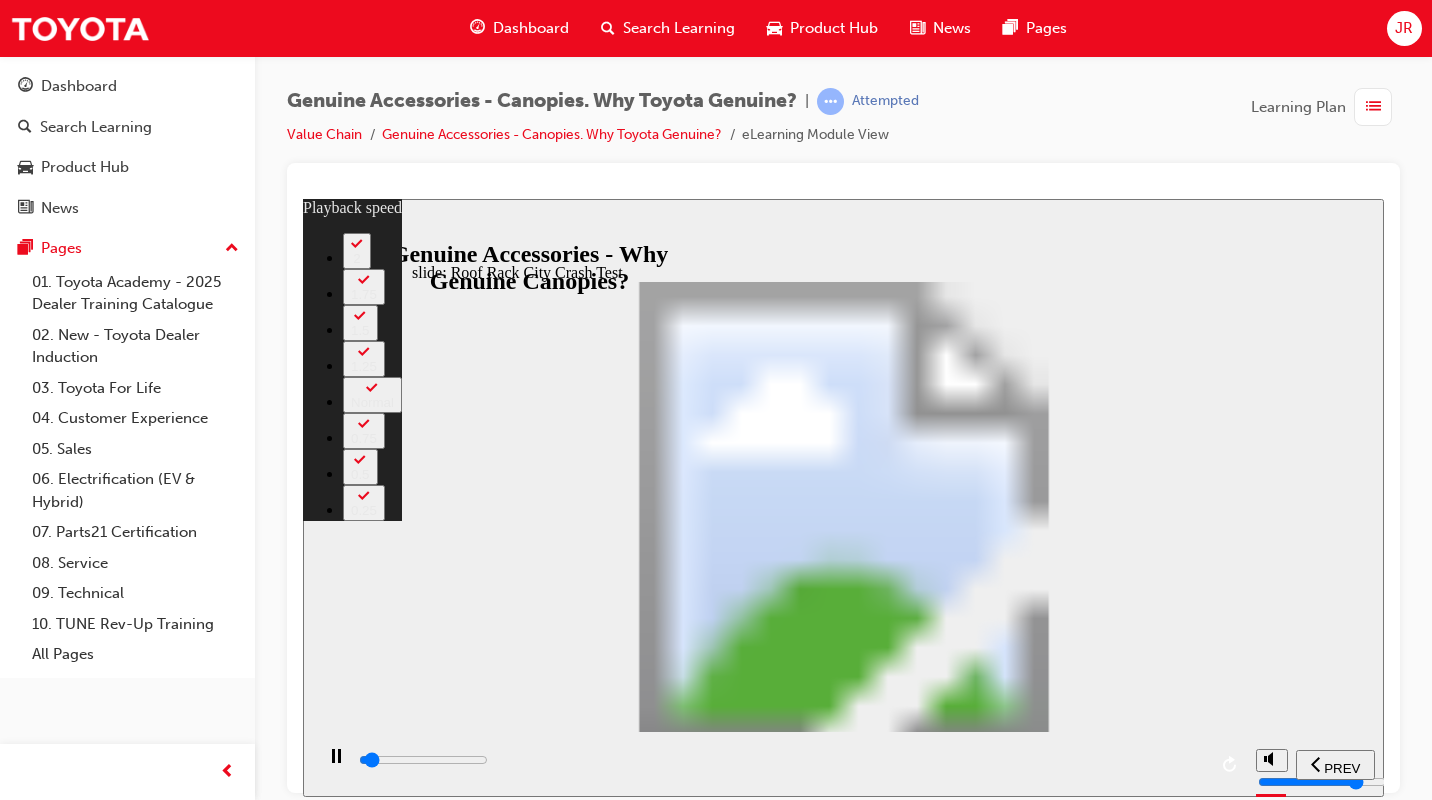 type on "1700" 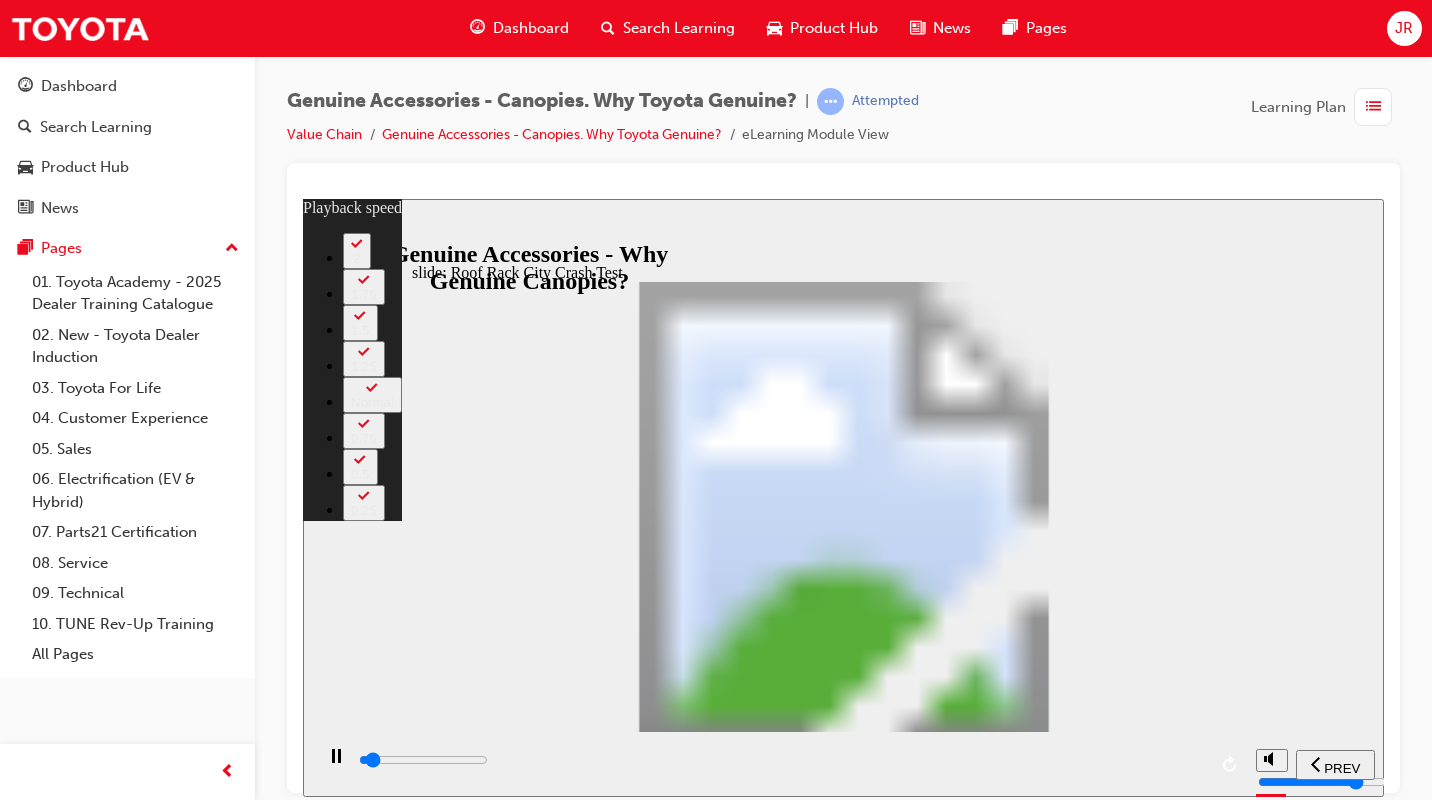 type on "2100" 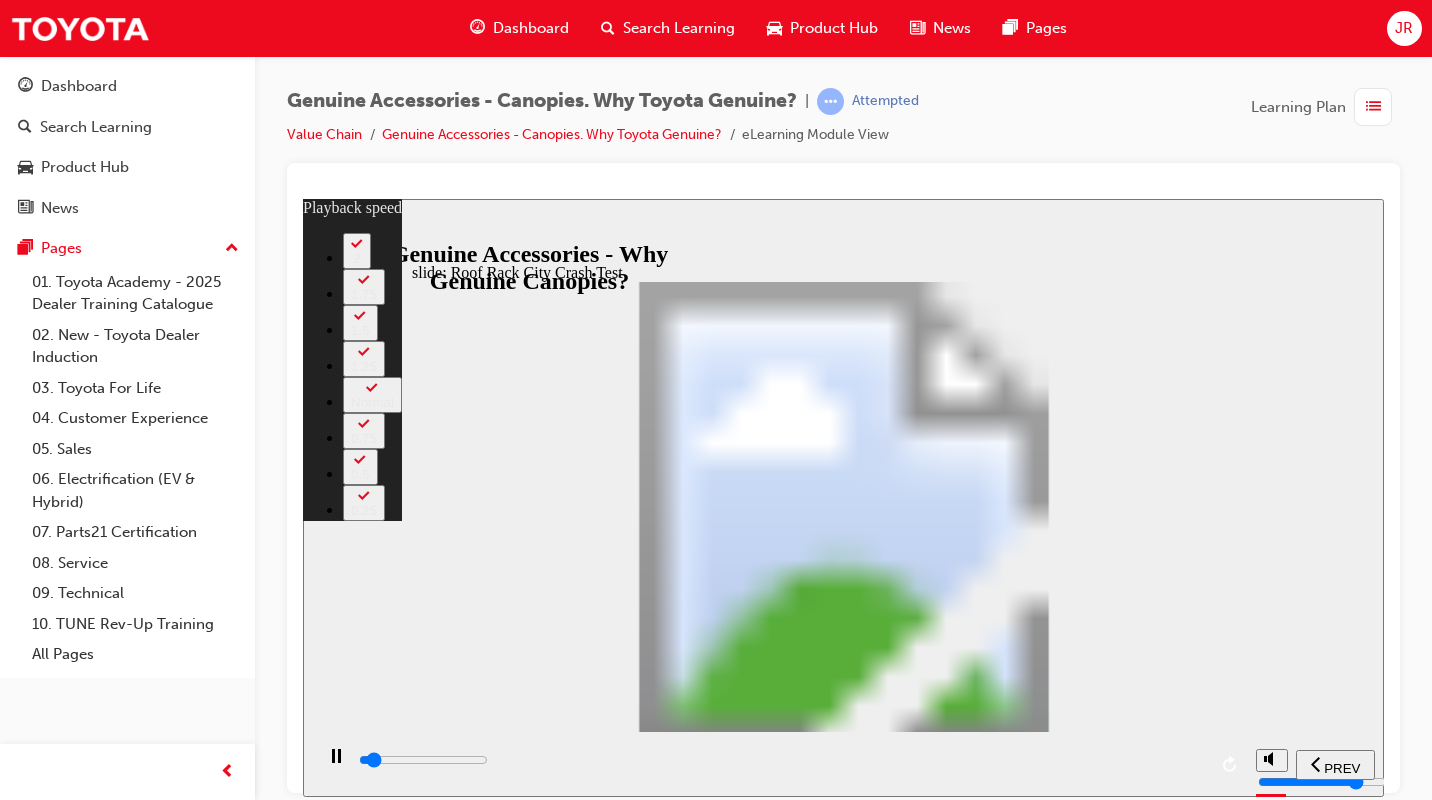 type 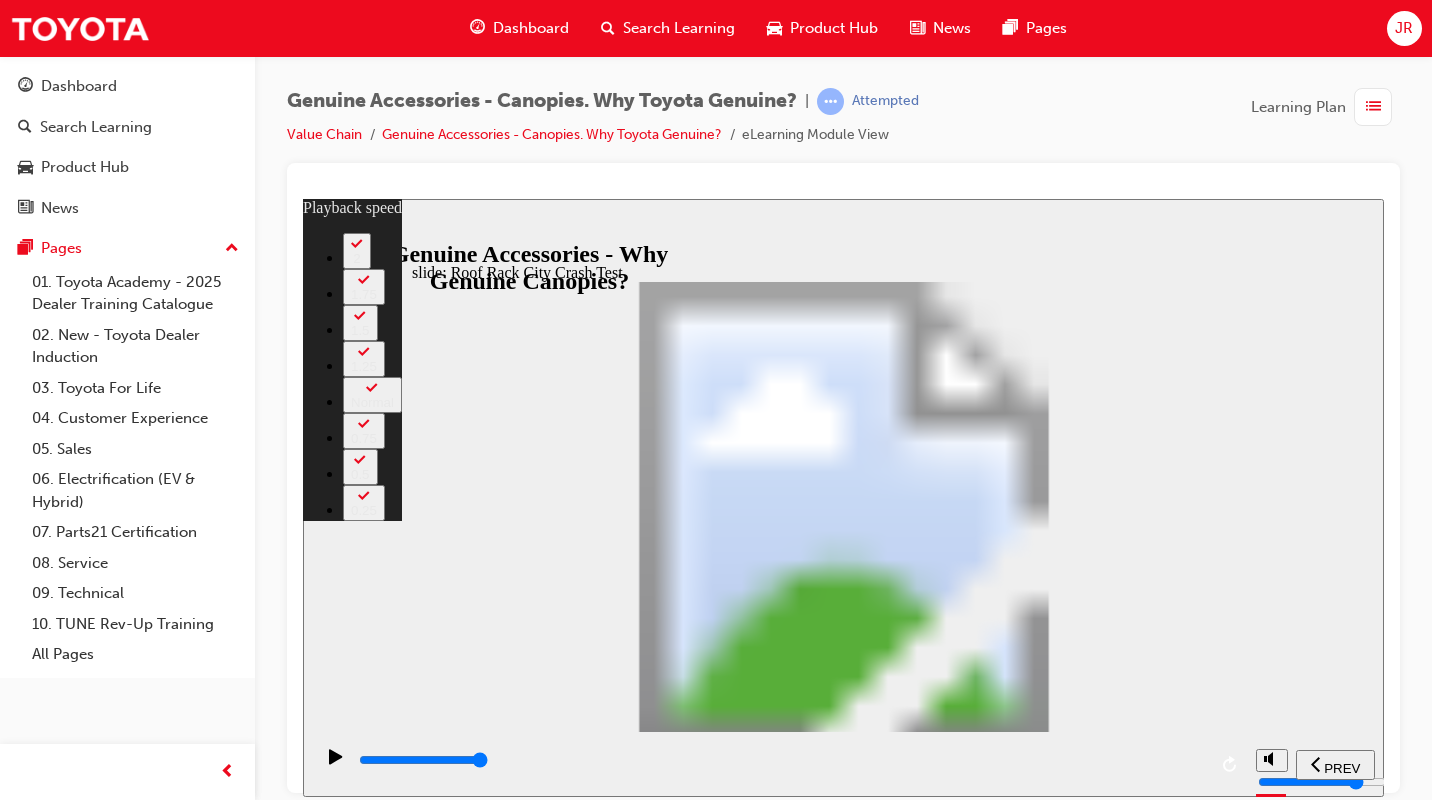 click 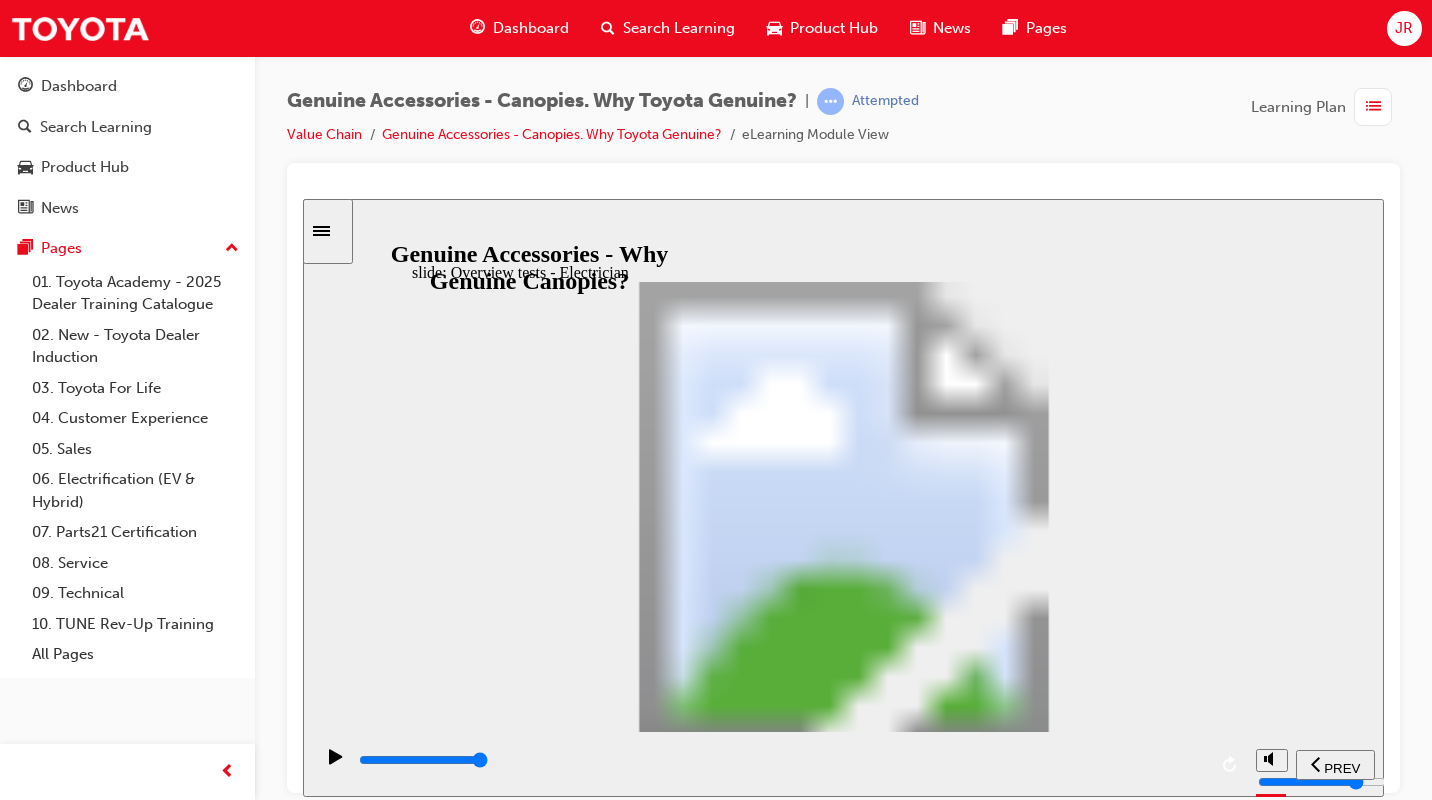 click 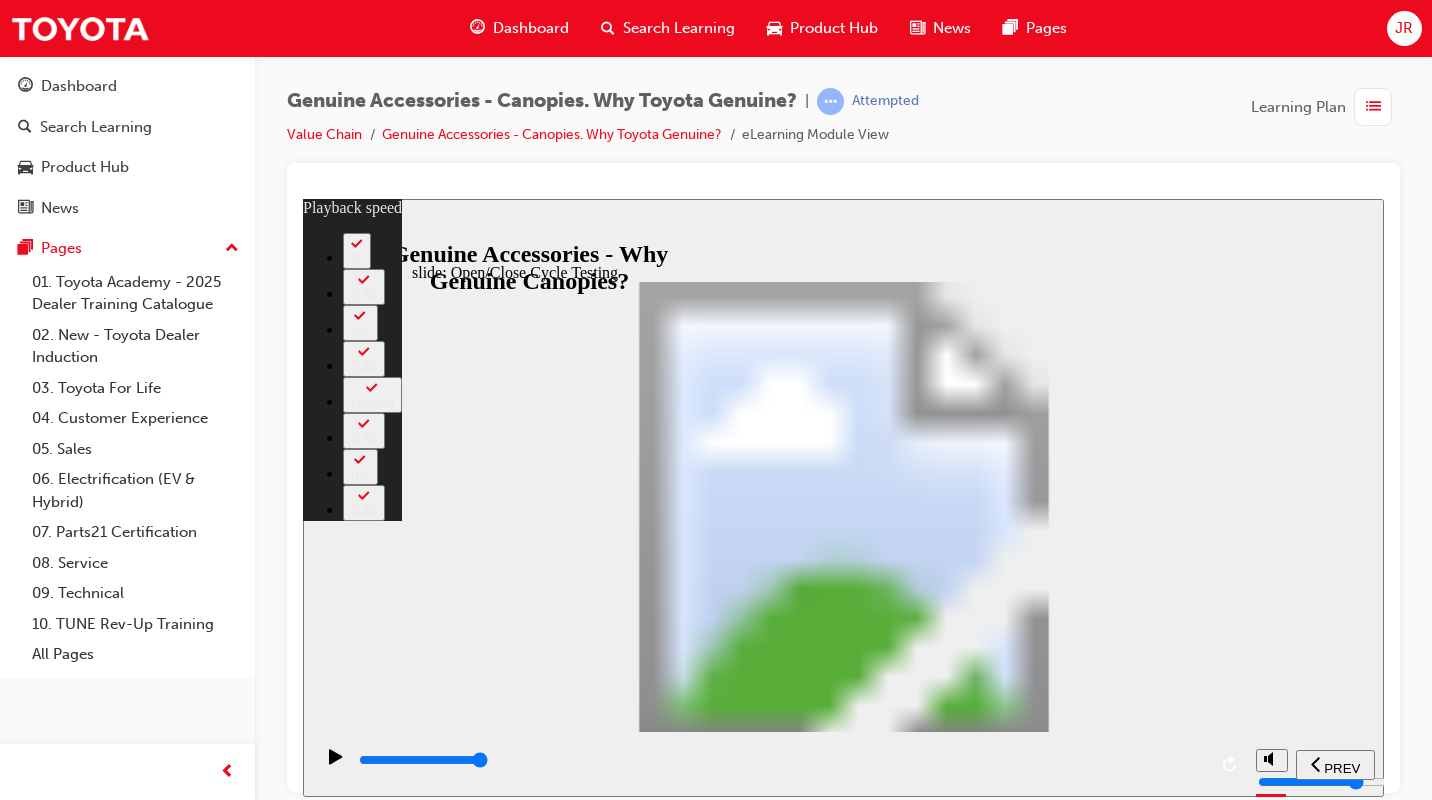 click 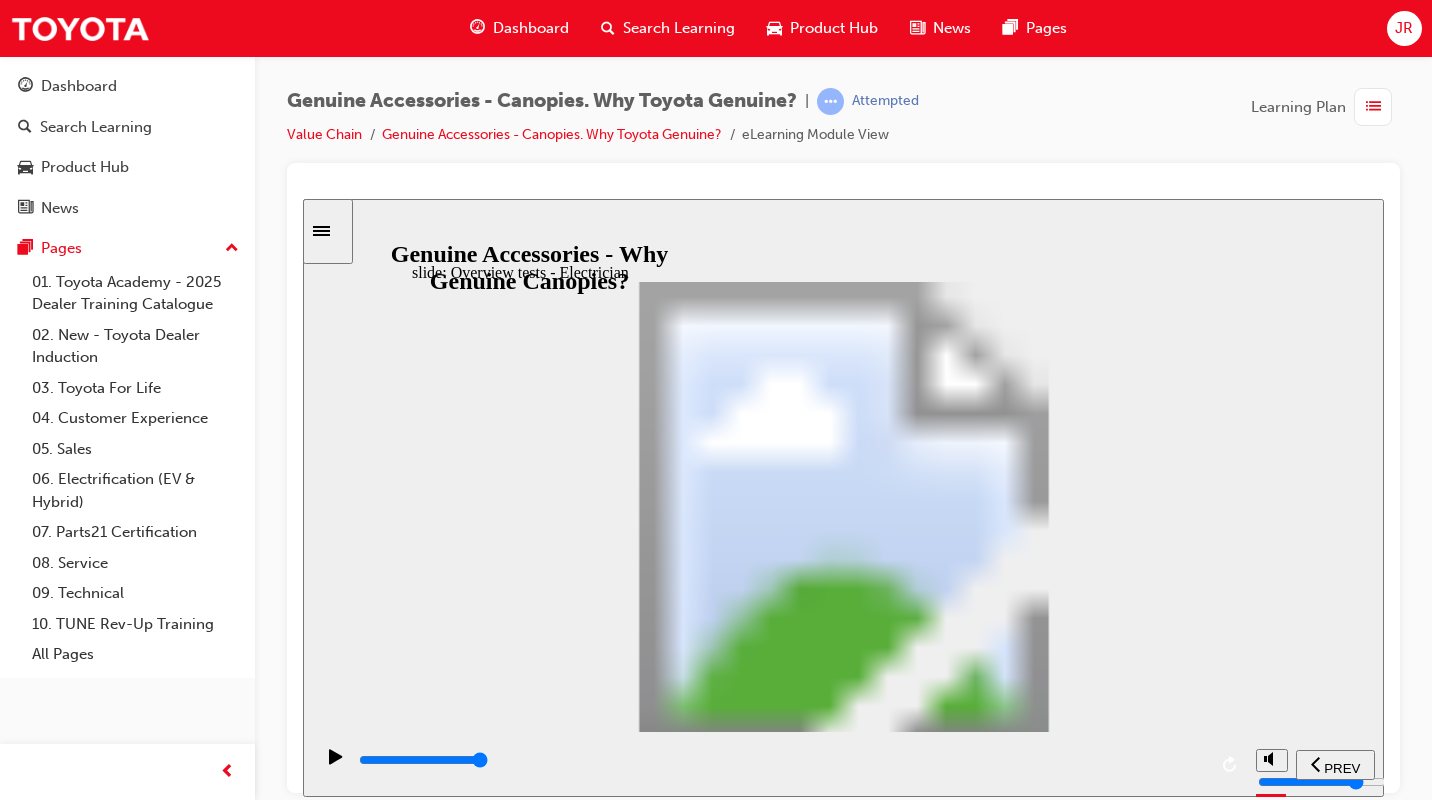 click 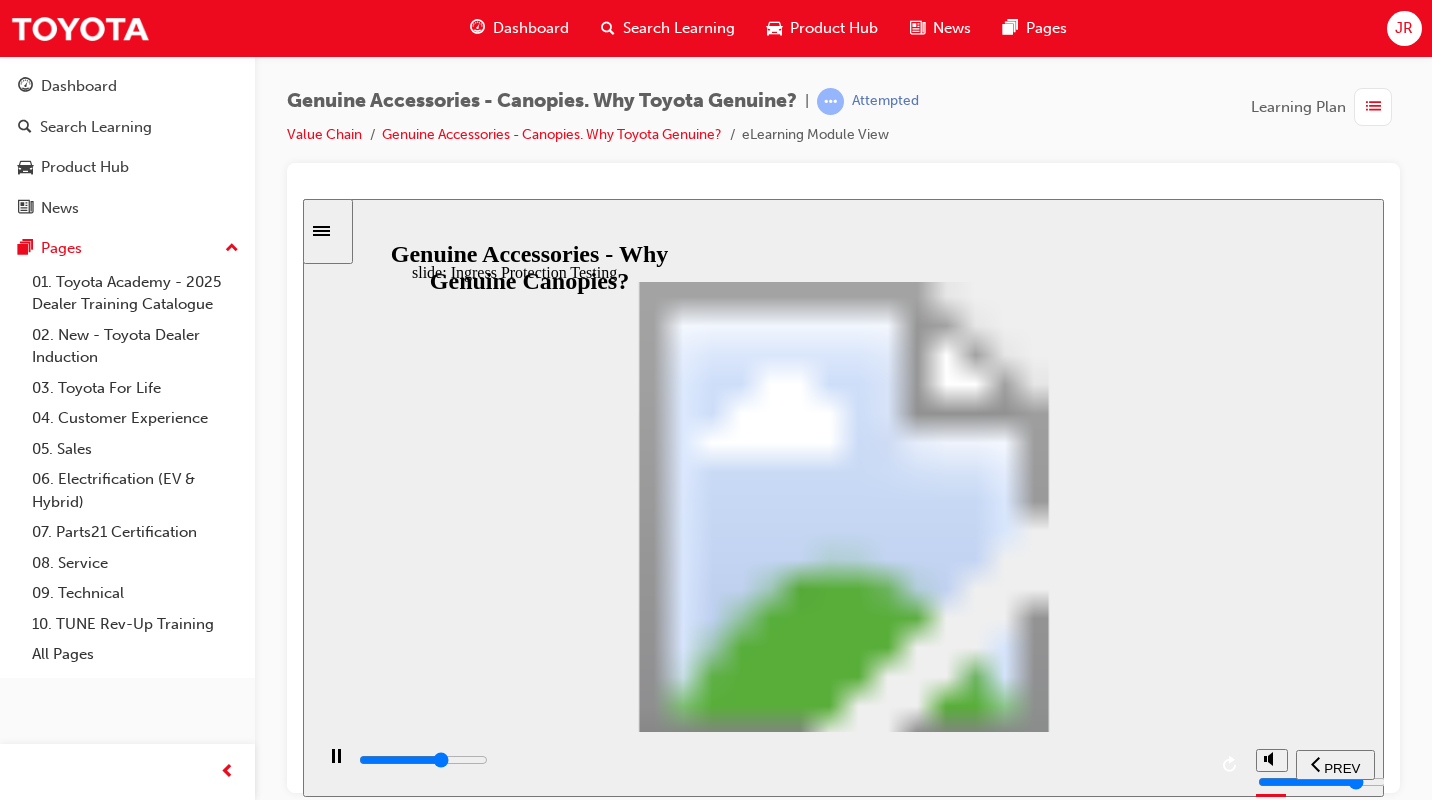 click 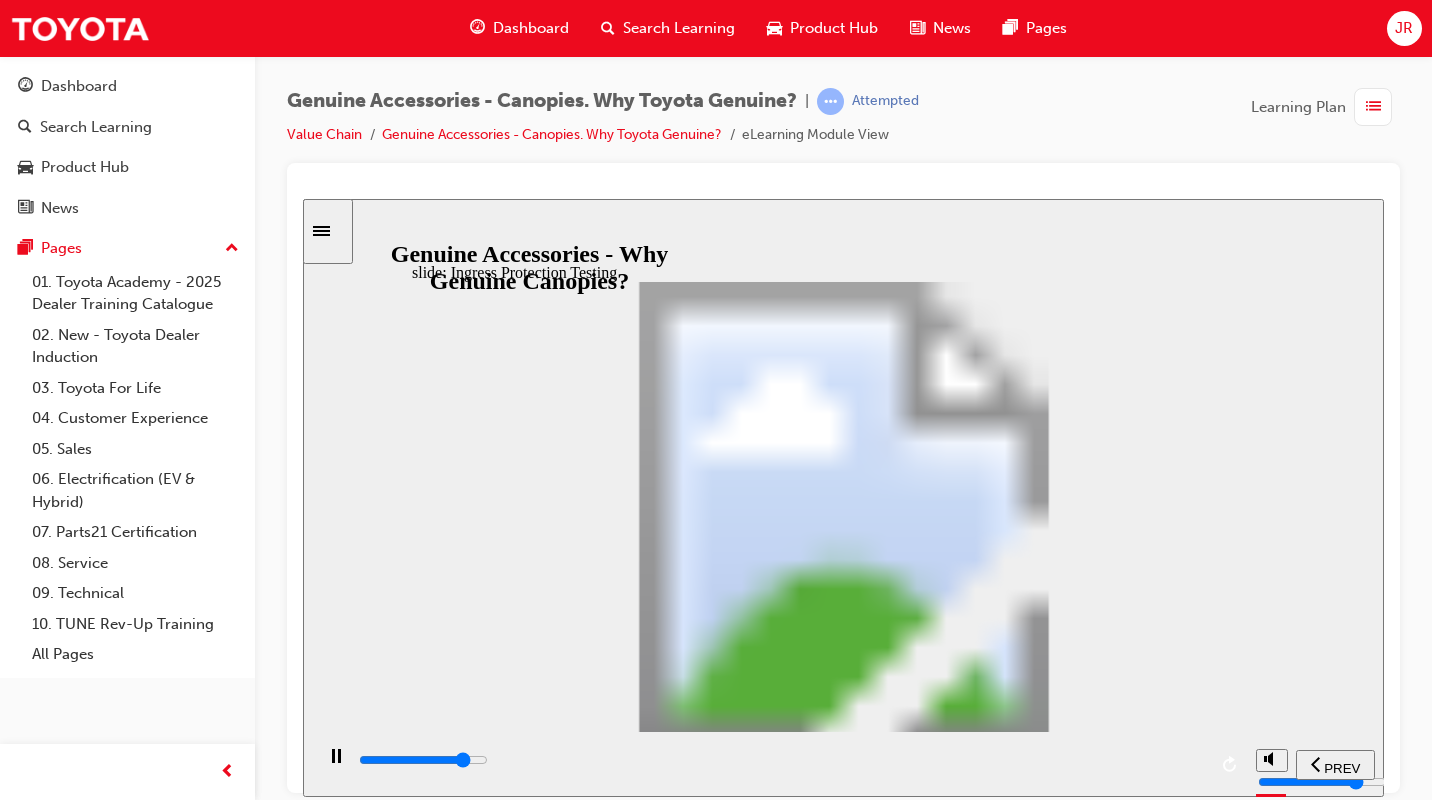 click 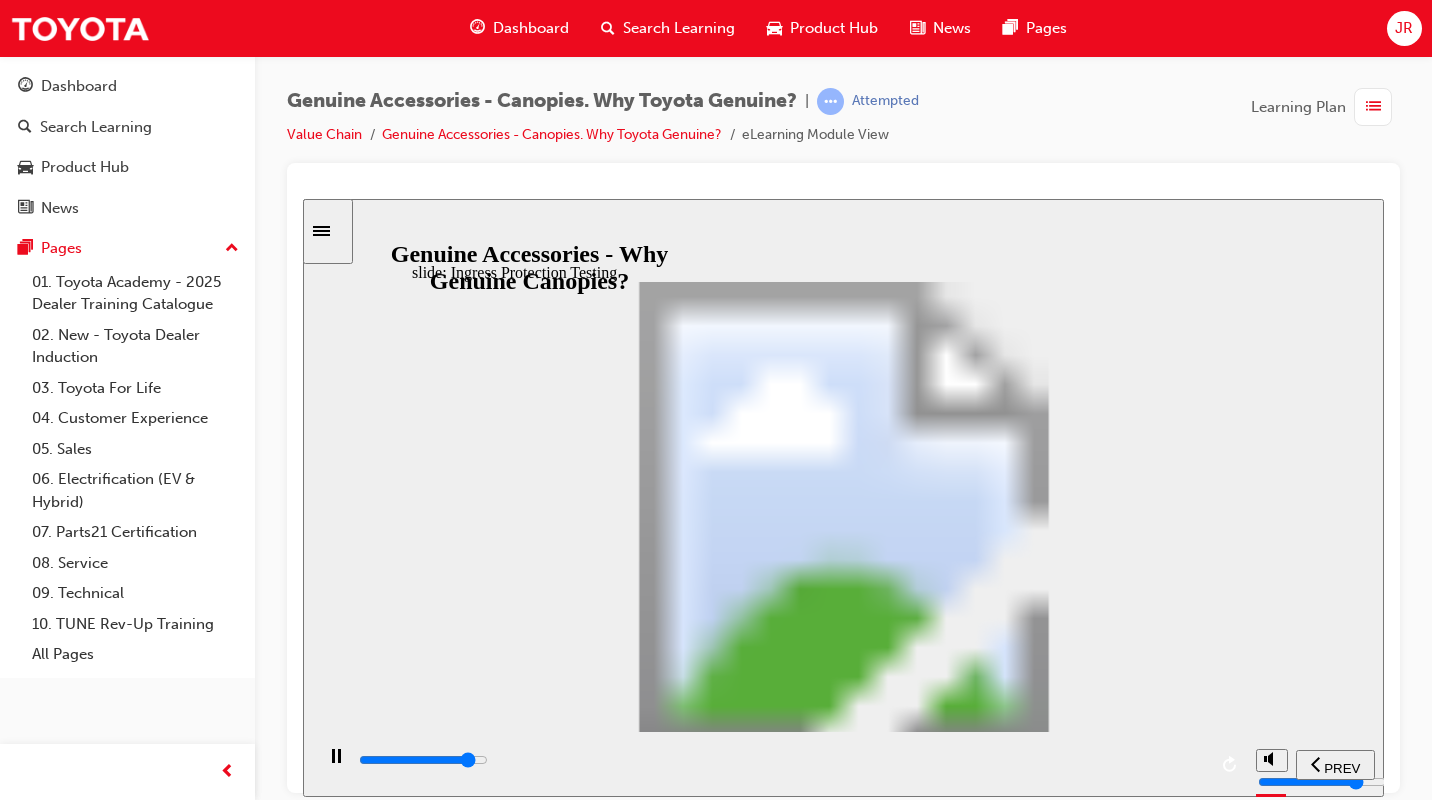 click 